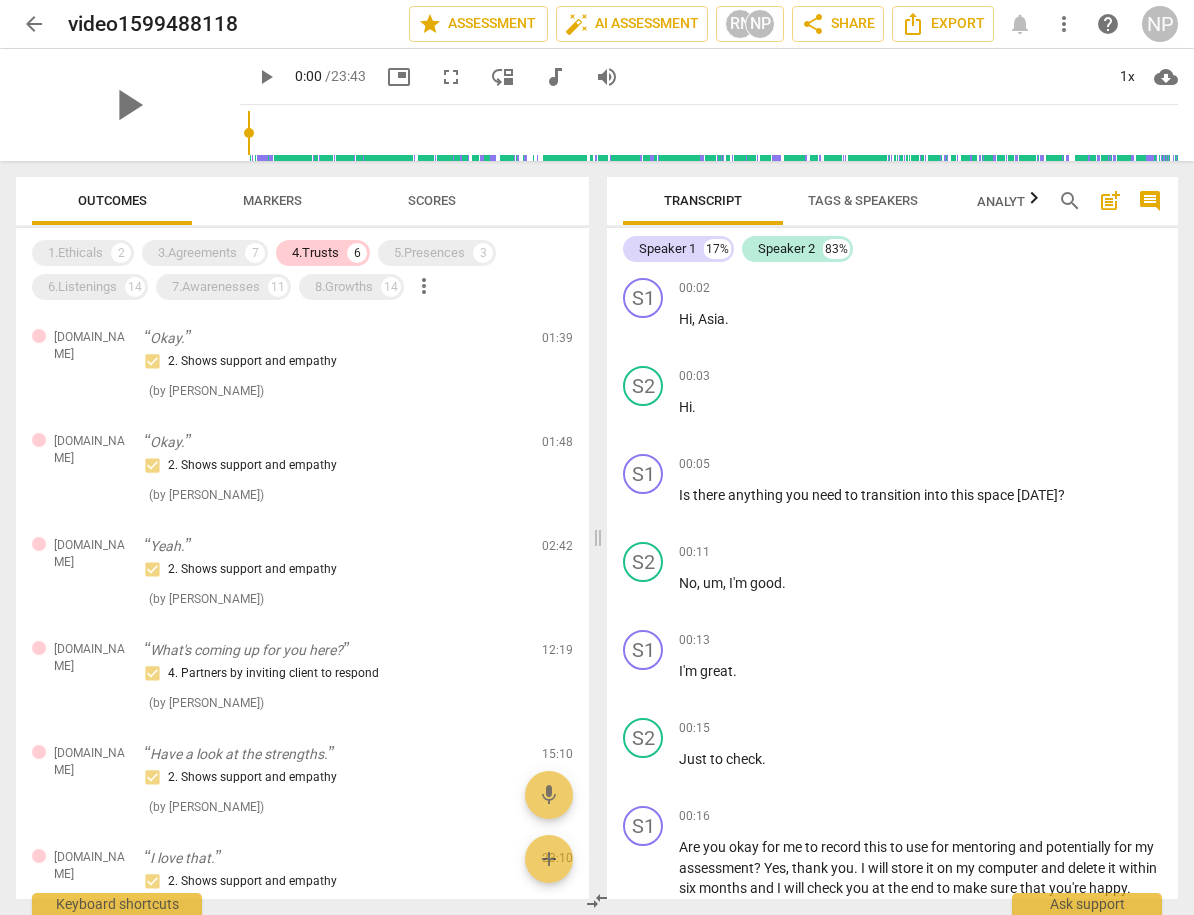 scroll, scrollTop: 0, scrollLeft: 0, axis: both 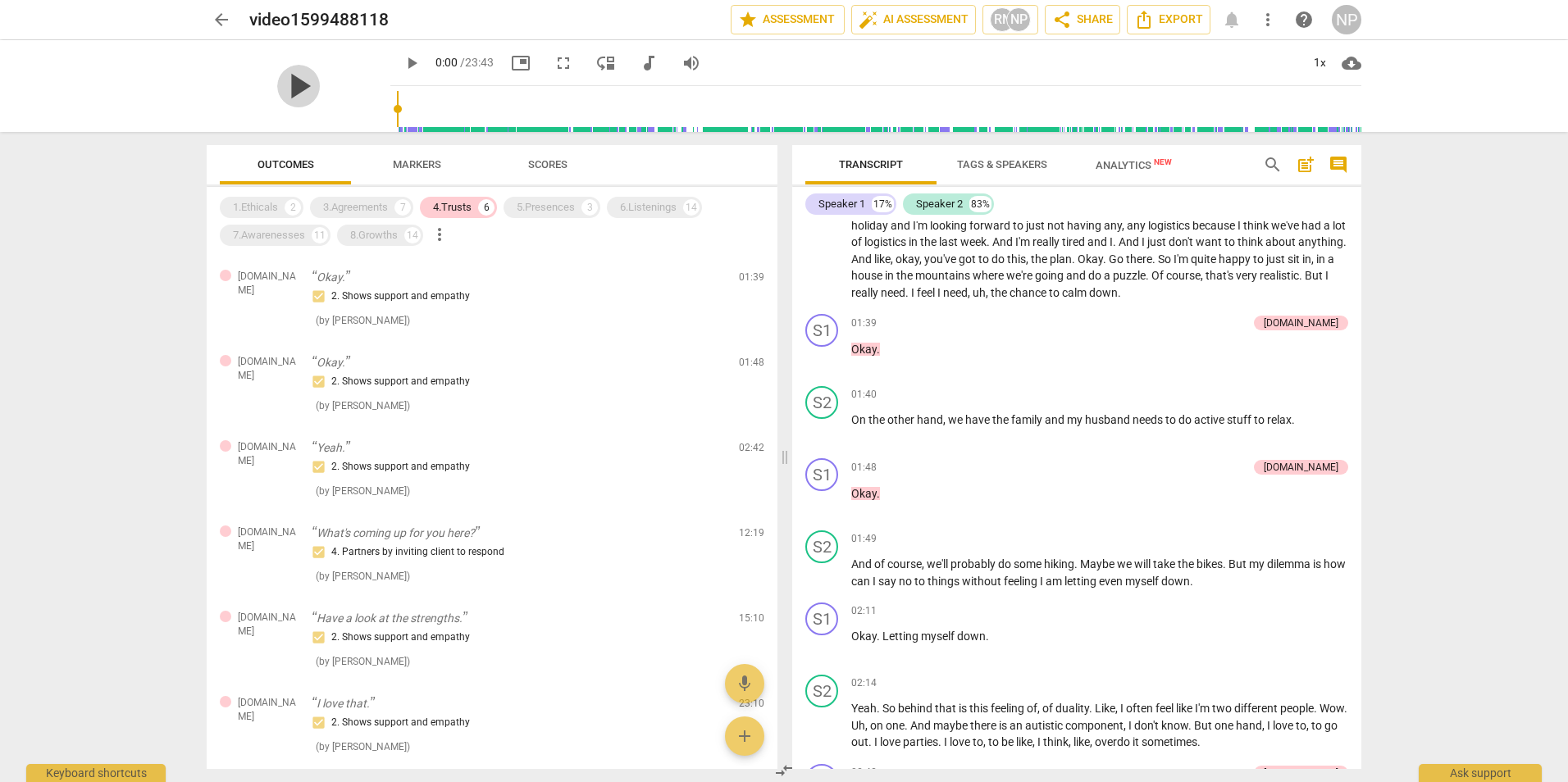 click on "play_arrow" at bounding box center [299, 86] 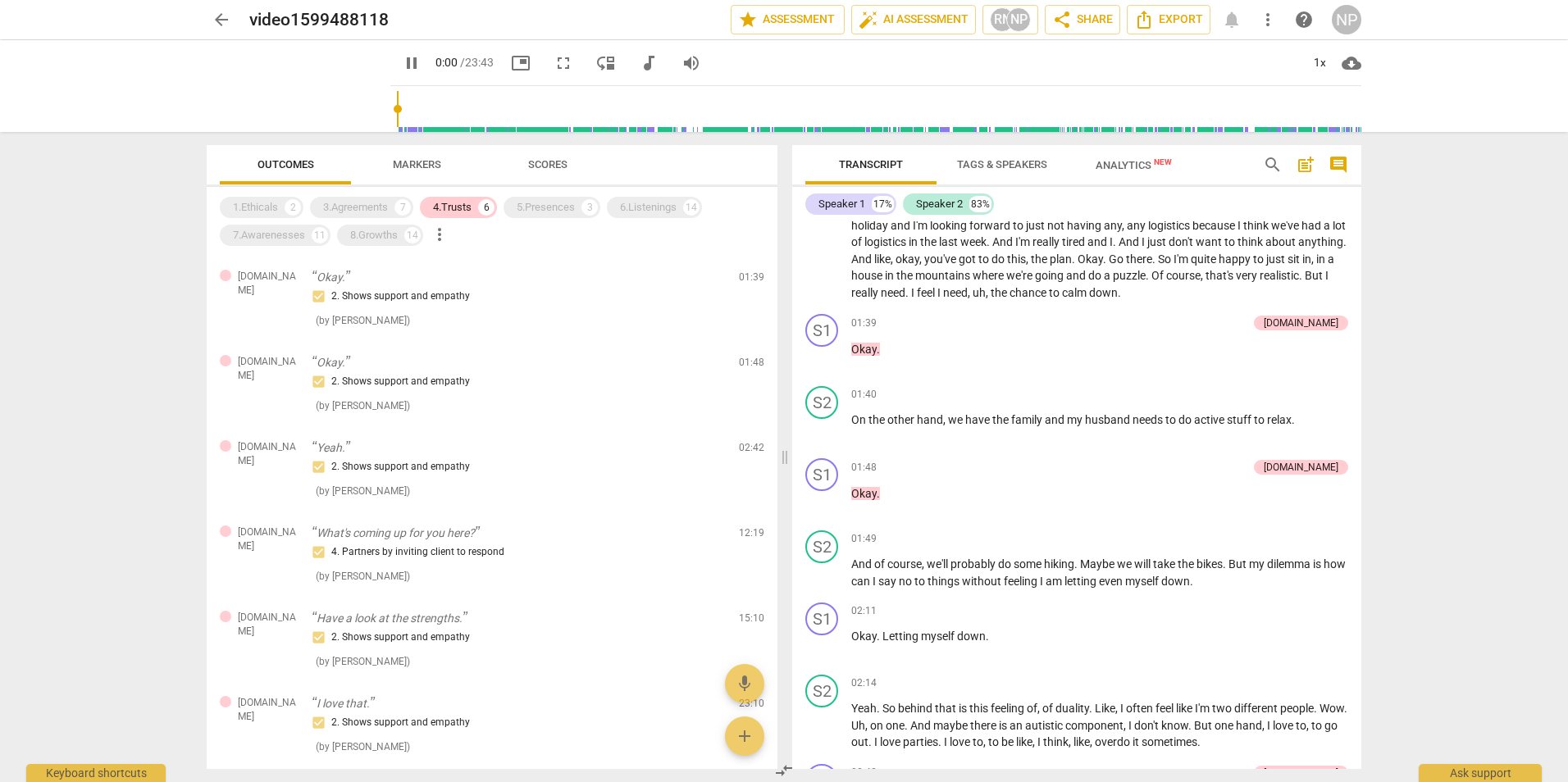 drag, startPoint x: 435, startPoint y: 107, endPoint x: 369, endPoint y: 104, distance: 66.06815 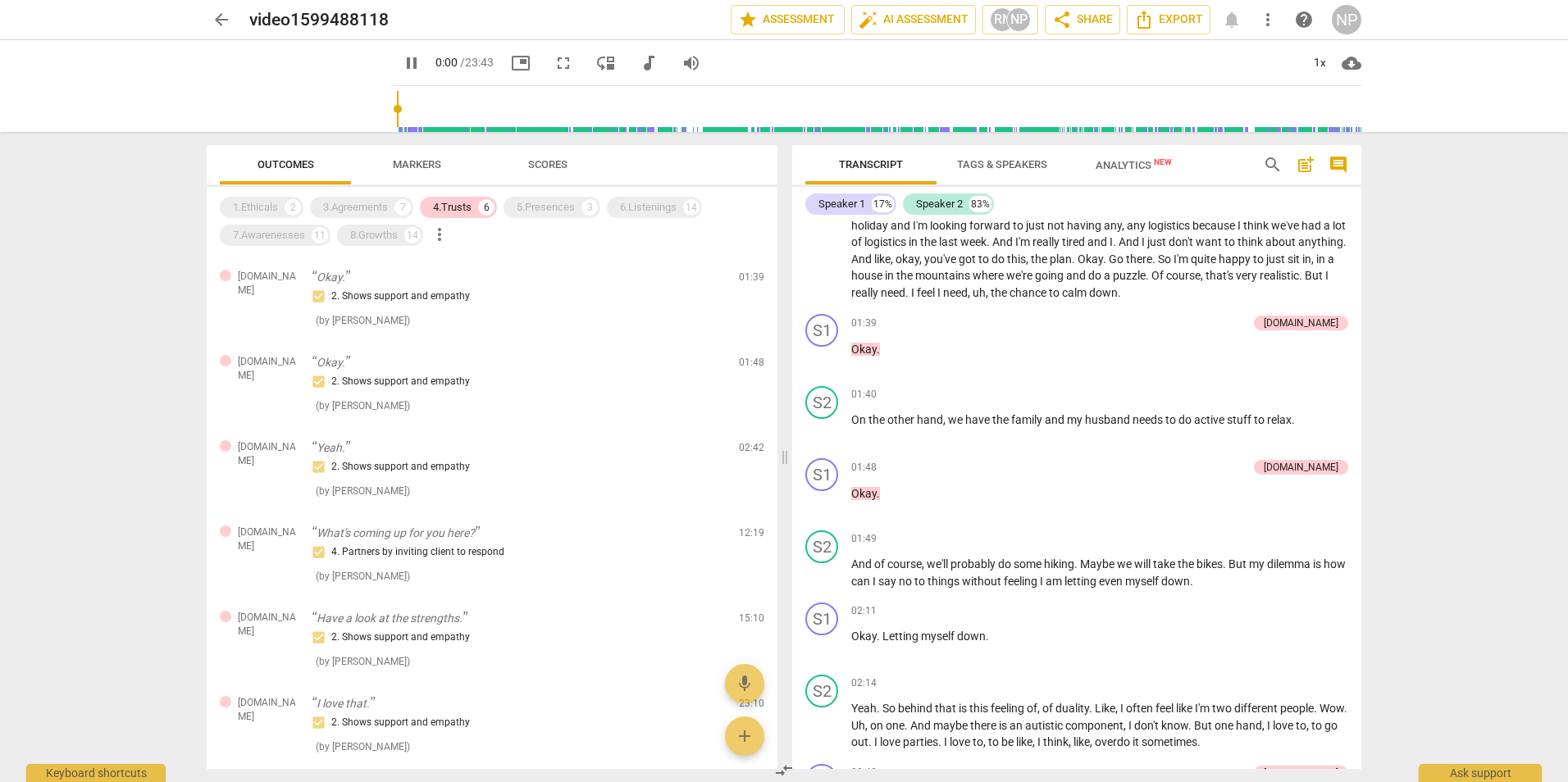 click at bounding box center [879, 109] 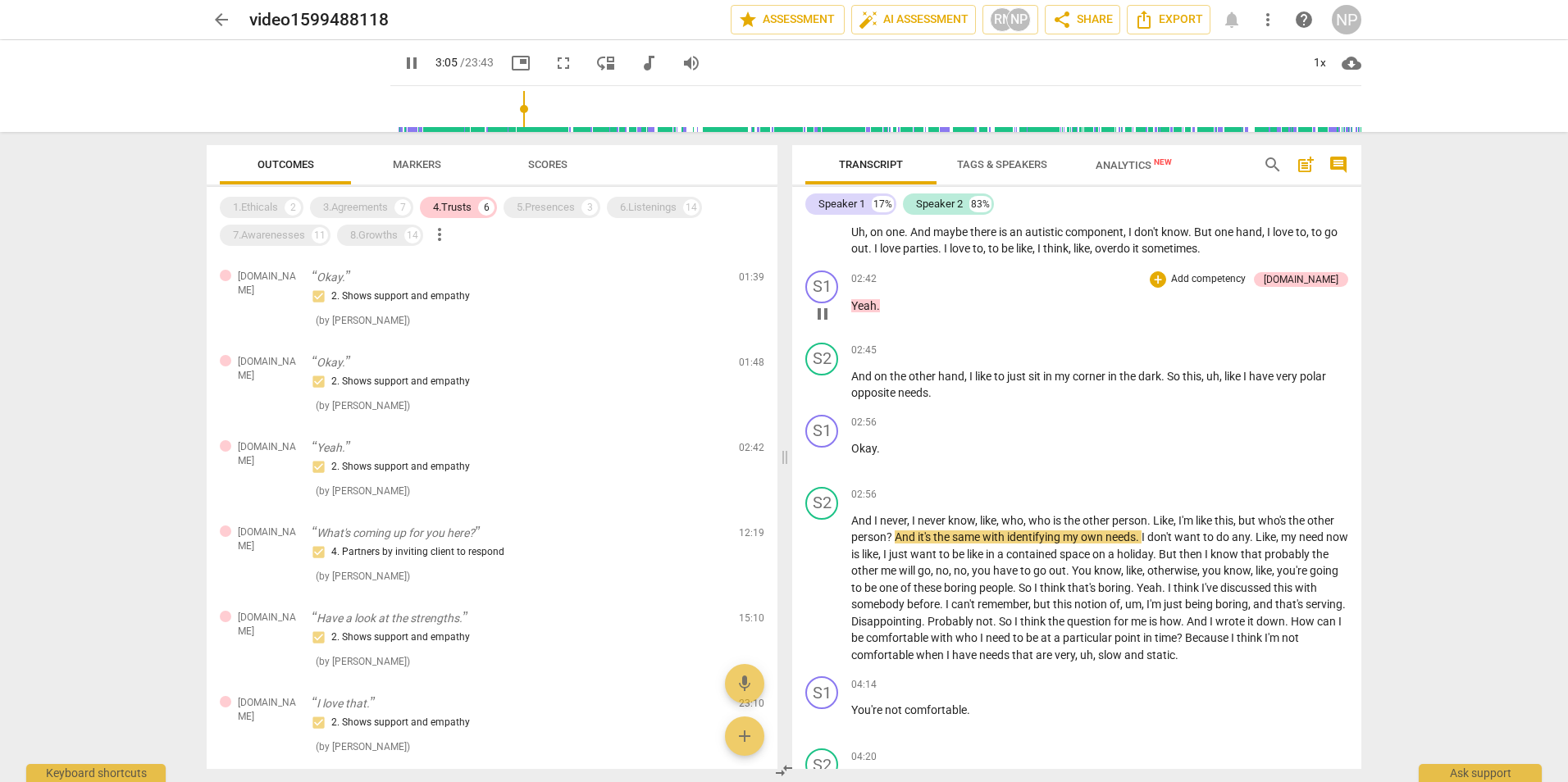 scroll, scrollTop: 1394, scrollLeft: 0, axis: vertical 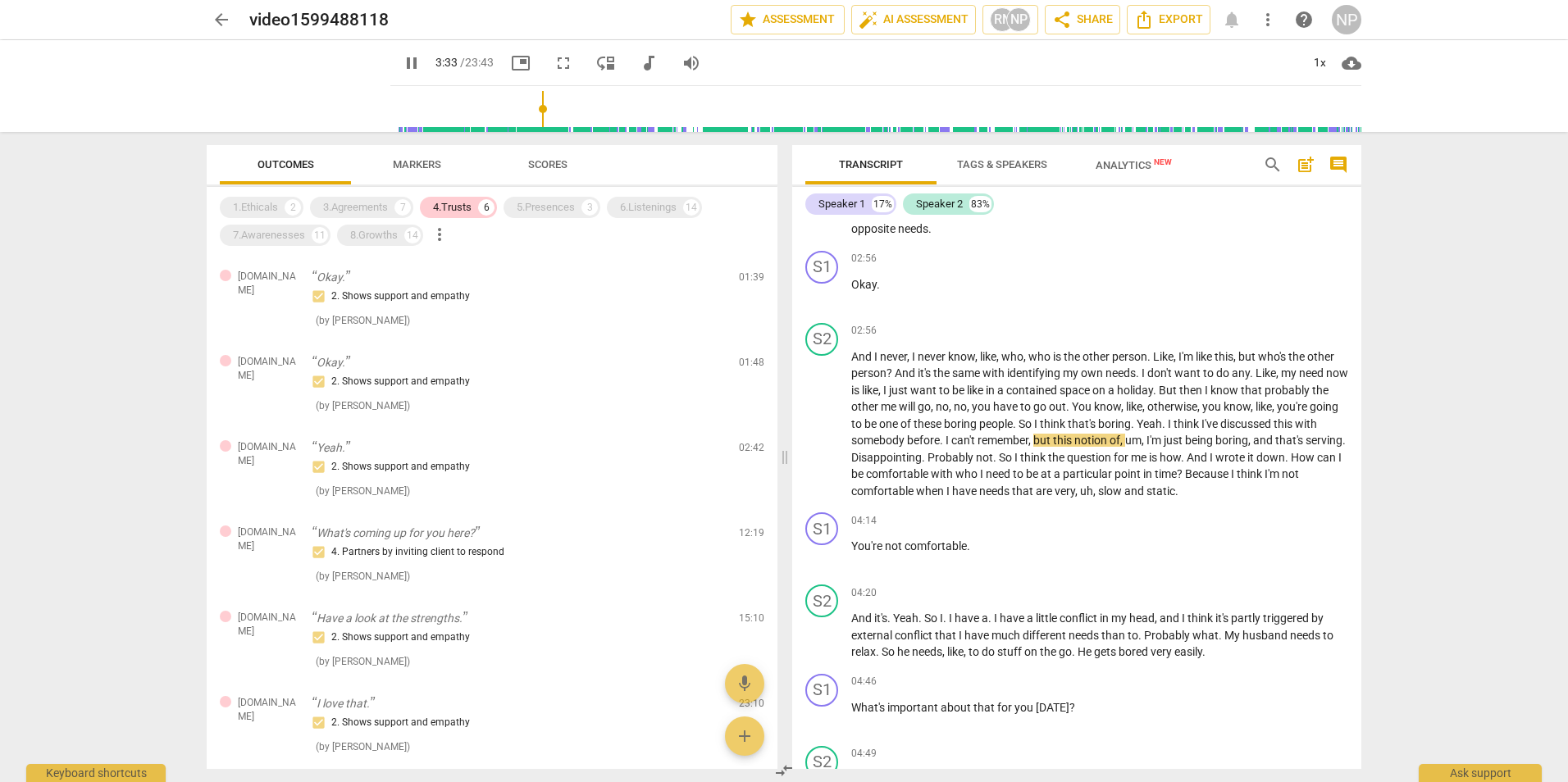 click on "pause" at bounding box center (412, 63) 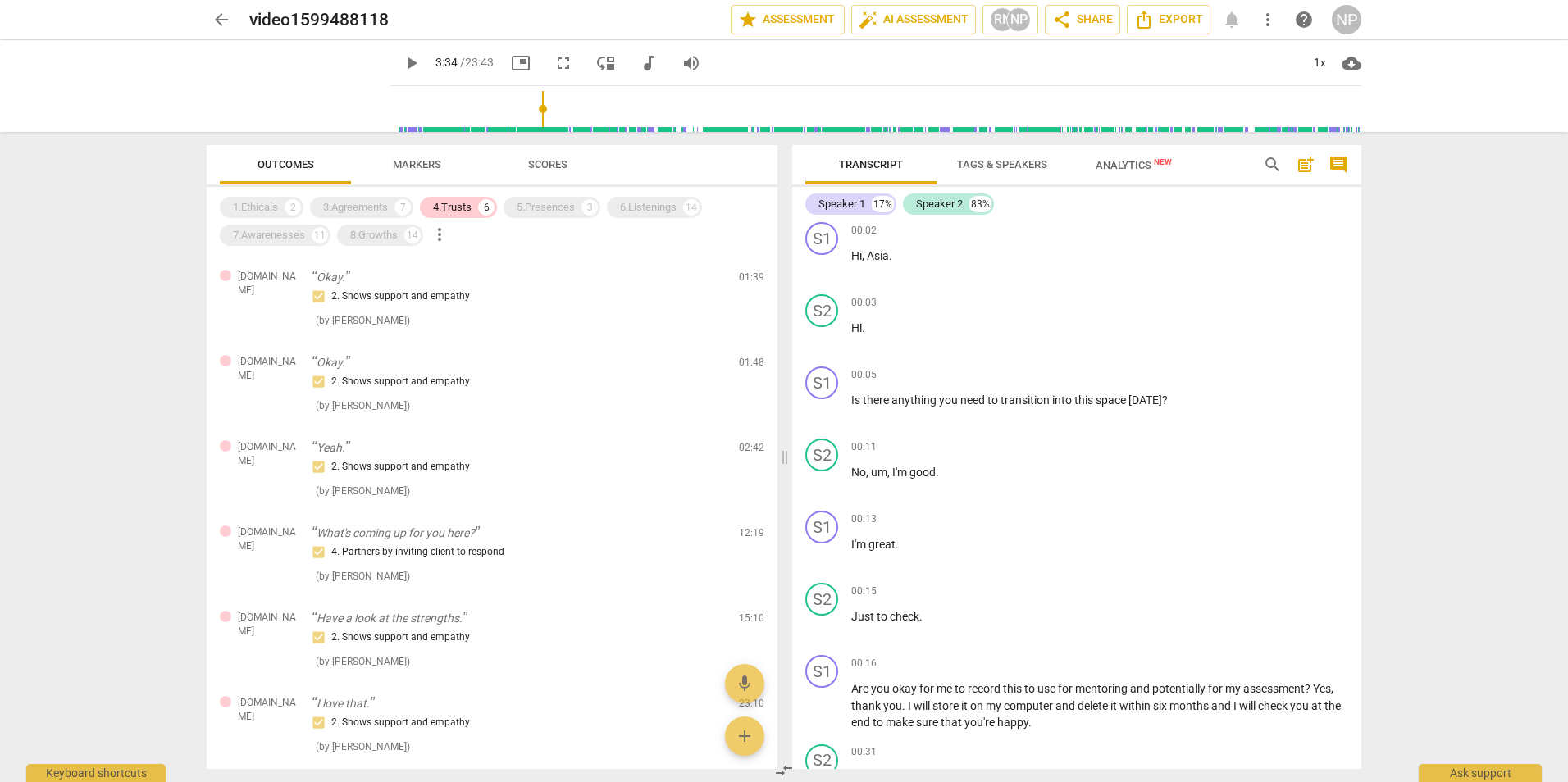 scroll, scrollTop: 0, scrollLeft: 0, axis: both 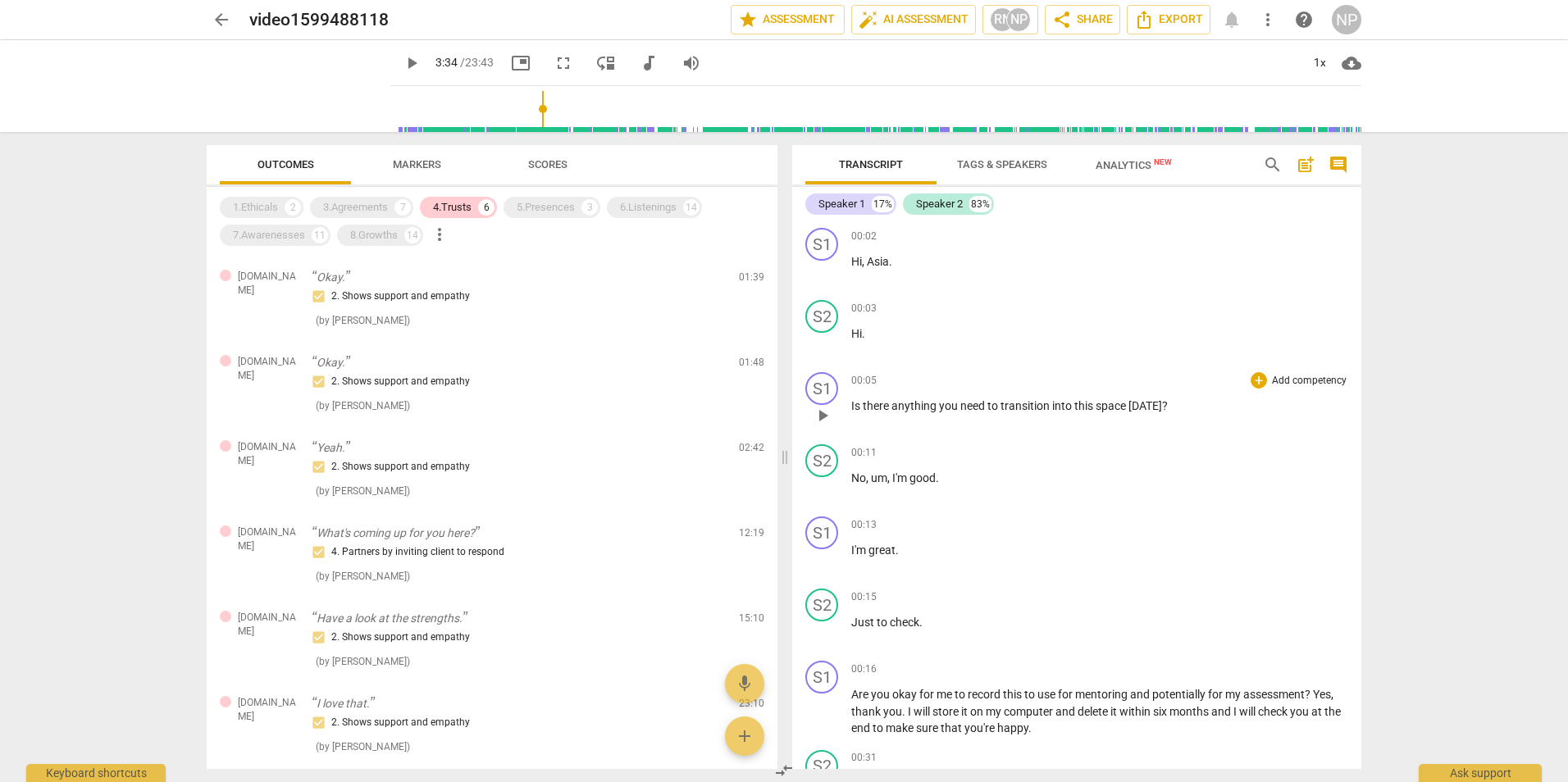 click on "Add competency" at bounding box center [1309, 381] 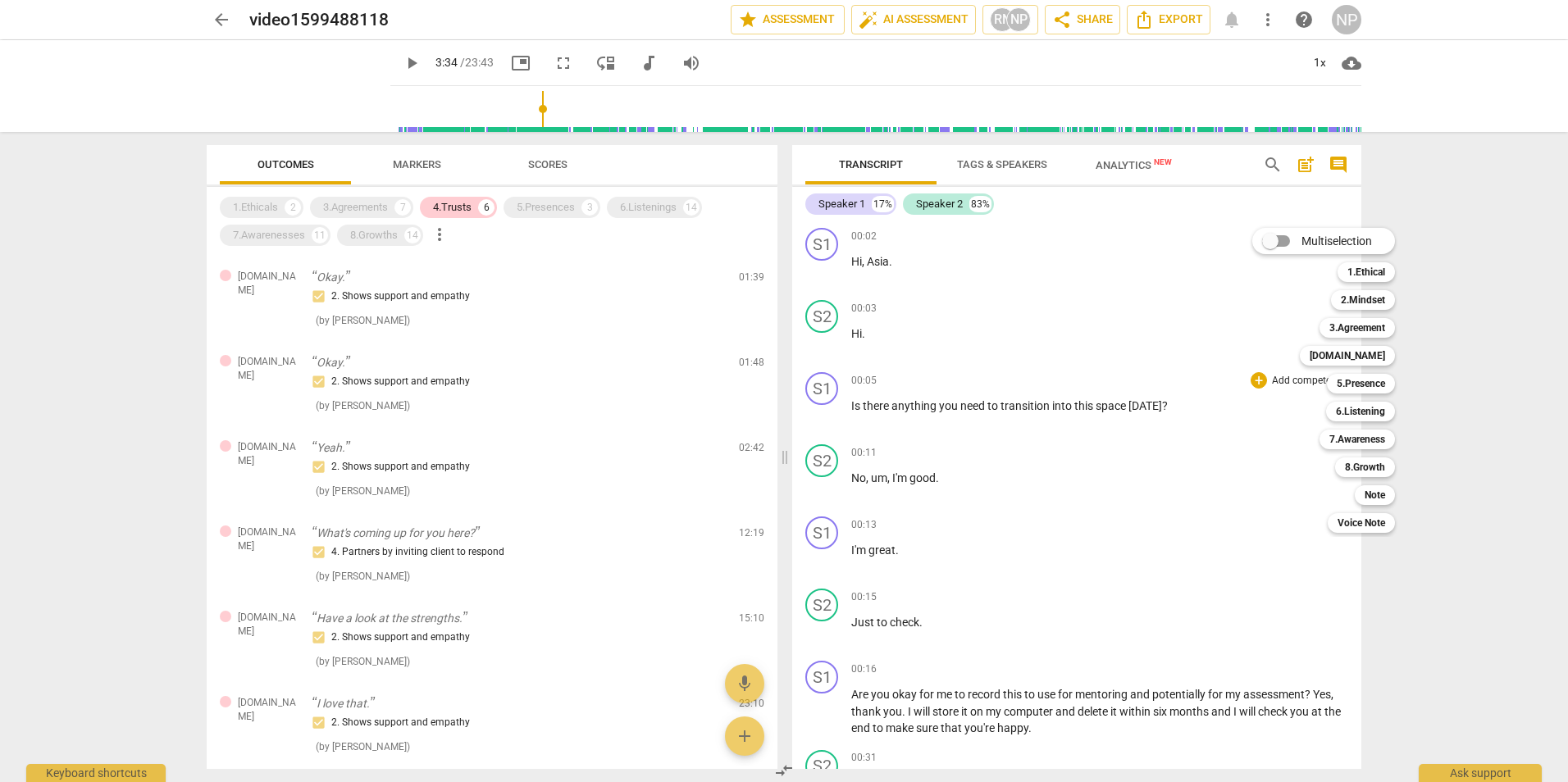 click at bounding box center [784, 391] 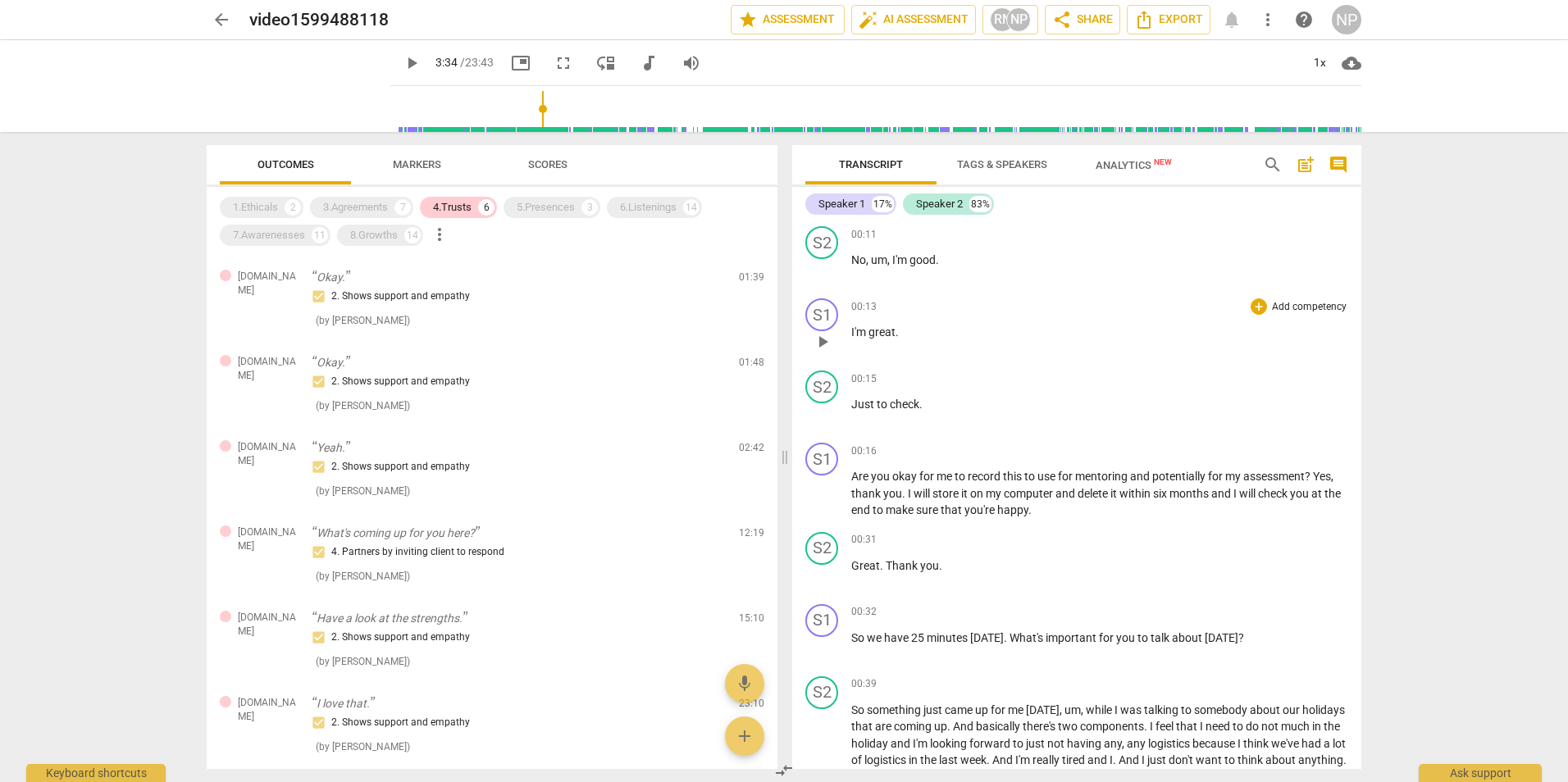 scroll, scrollTop: 246, scrollLeft: 0, axis: vertical 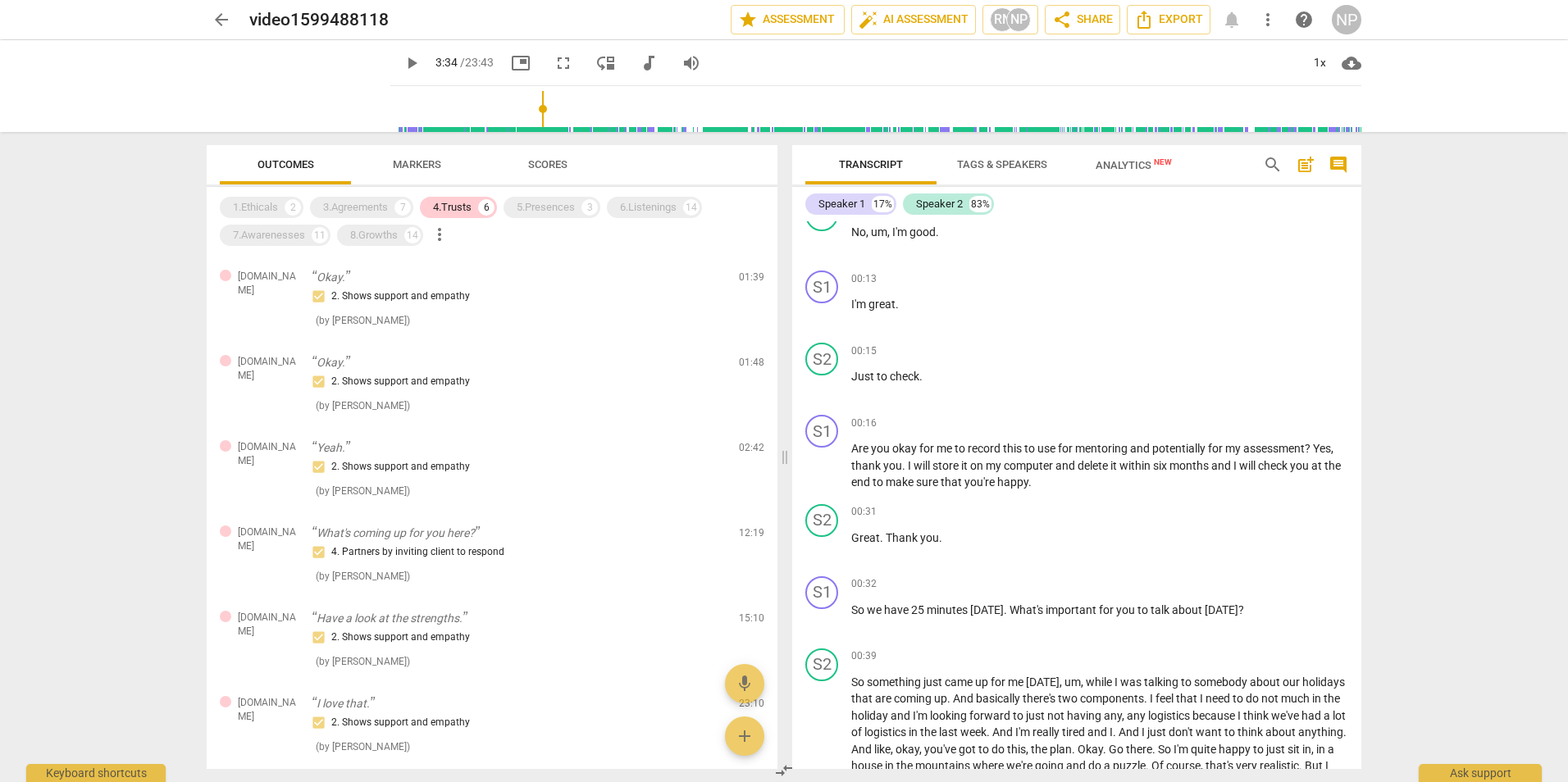 click on "1.Ethicals 2 3.Agreements 7 4.Trusts 6 5.Presences 3 6.Listenings 14 7.Awarenesses 11 8.Growths 14 more_vert" at bounding box center (499, 221) 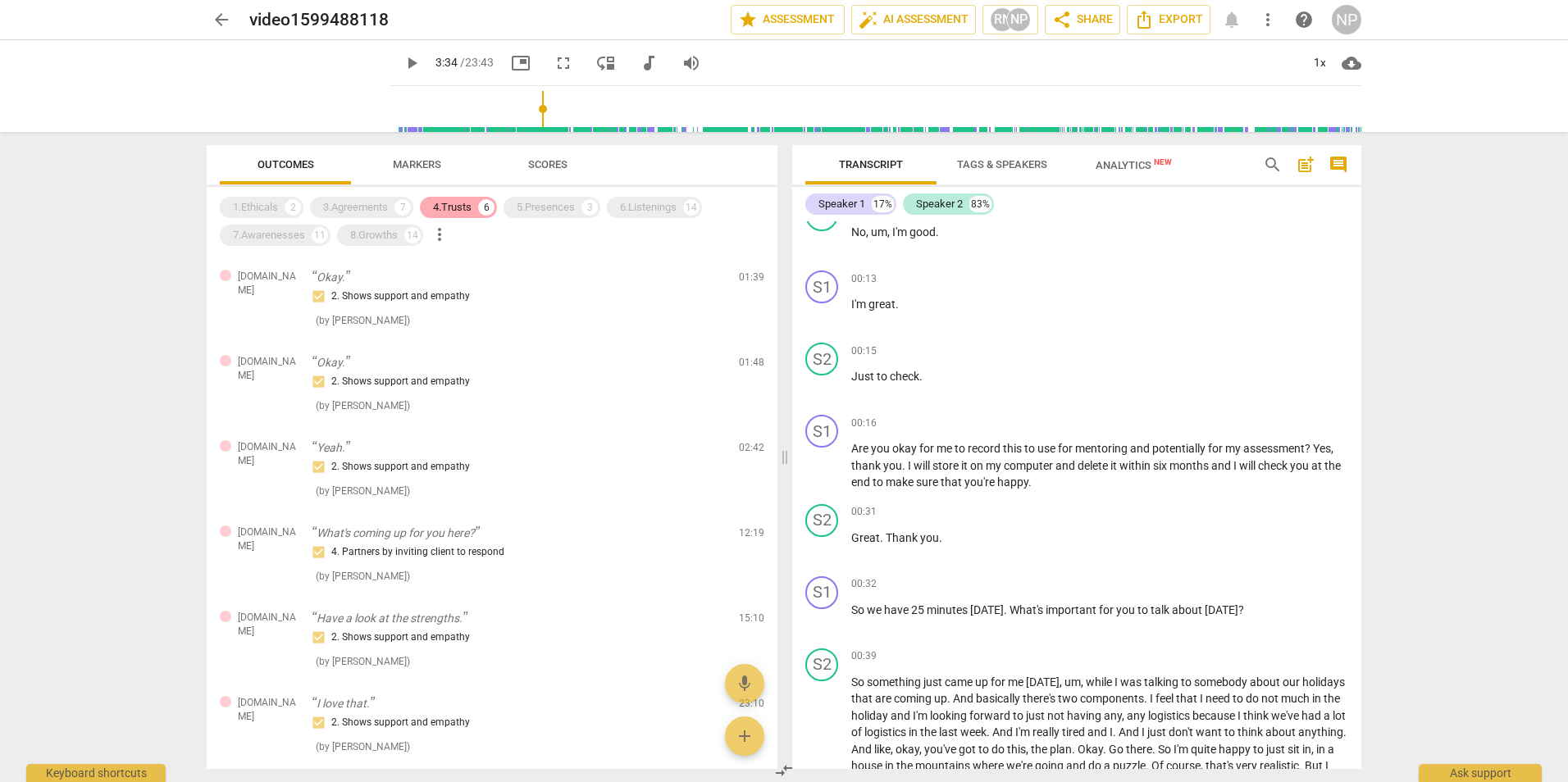 click on "4.Trusts" at bounding box center [452, 207] 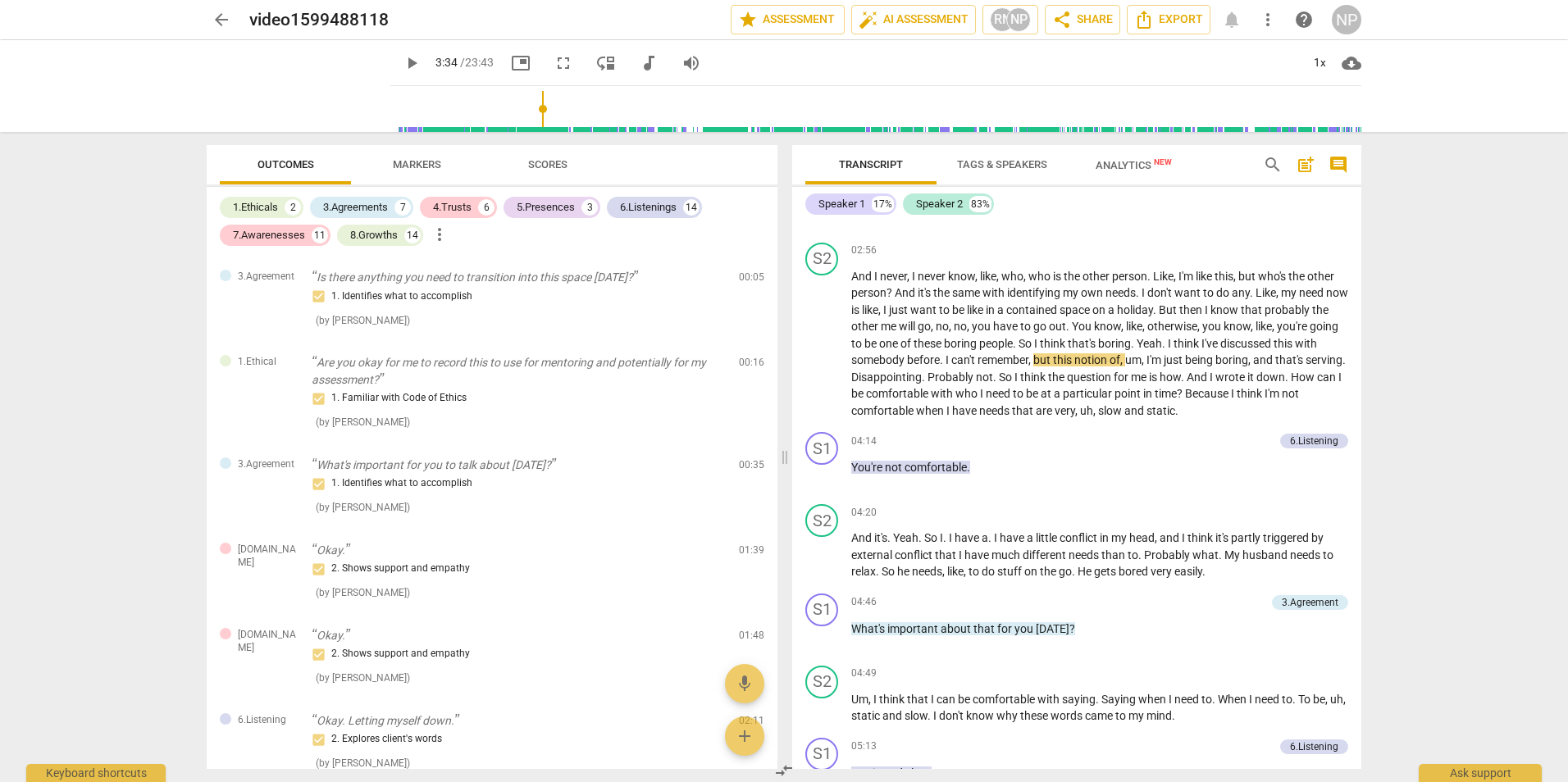 scroll, scrollTop: 1557, scrollLeft: 0, axis: vertical 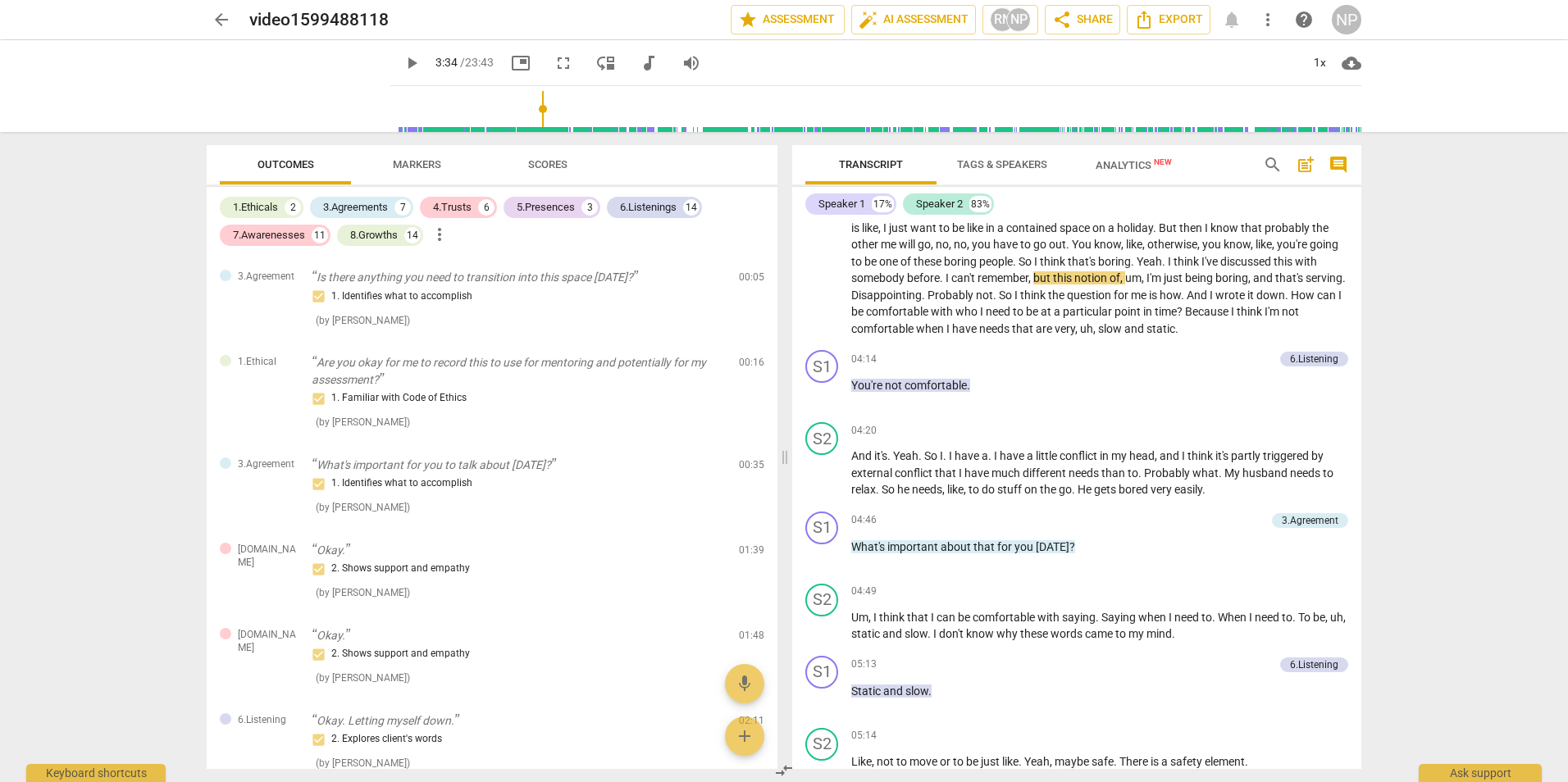 click on "play_arrow" at bounding box center [412, 63] 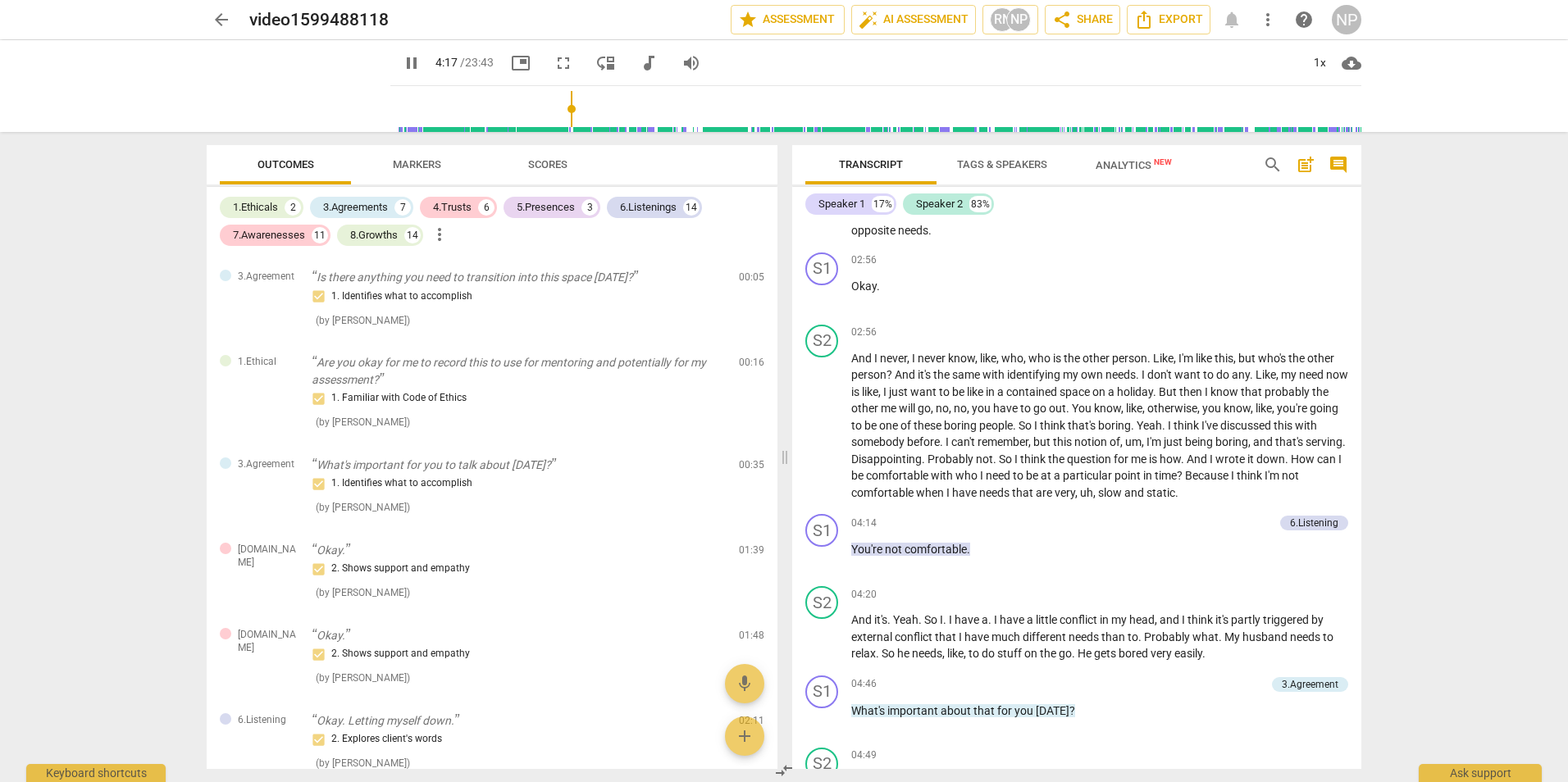 scroll, scrollTop: 1475, scrollLeft: 0, axis: vertical 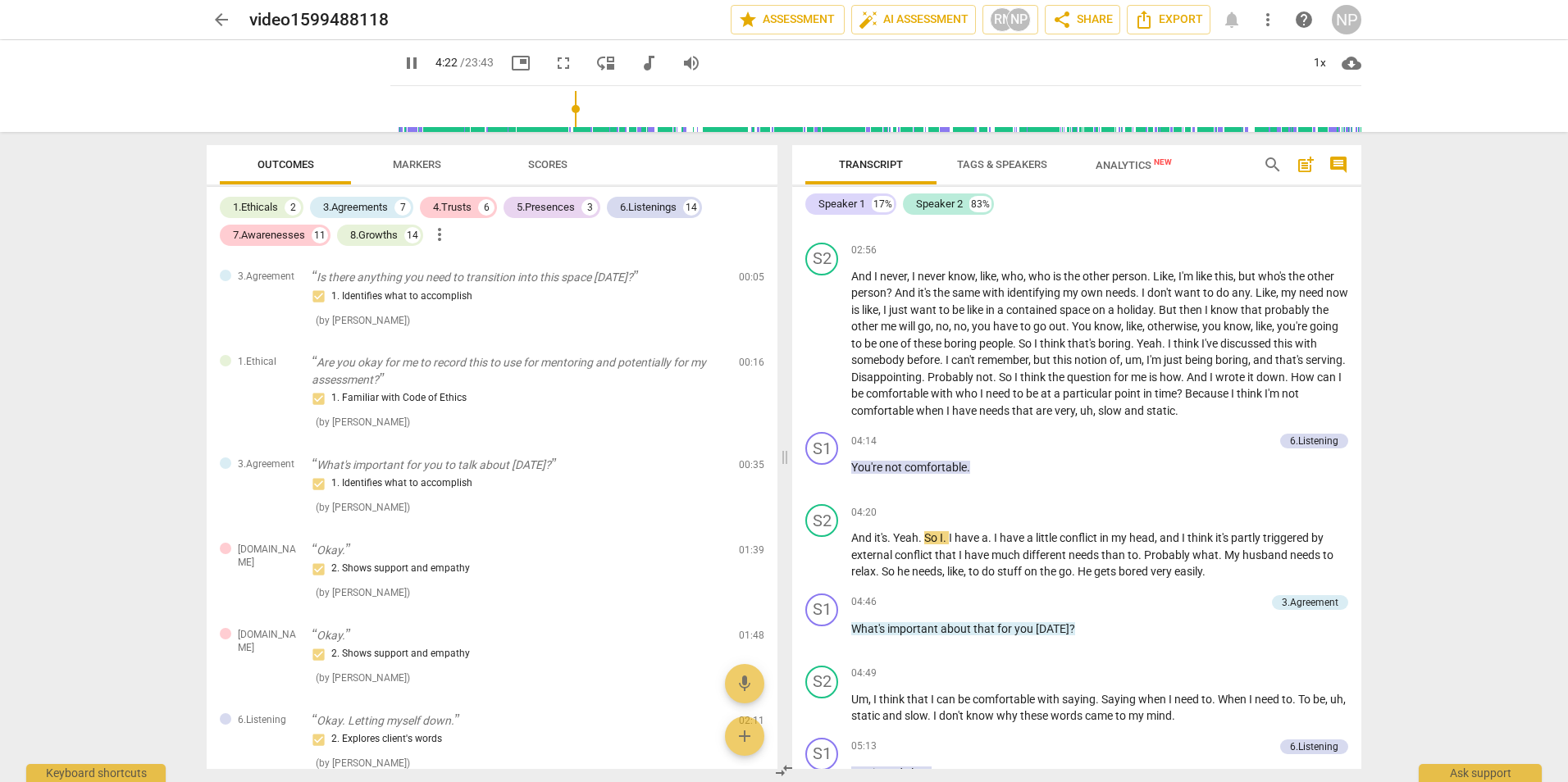 click on "pause" at bounding box center [412, 63] 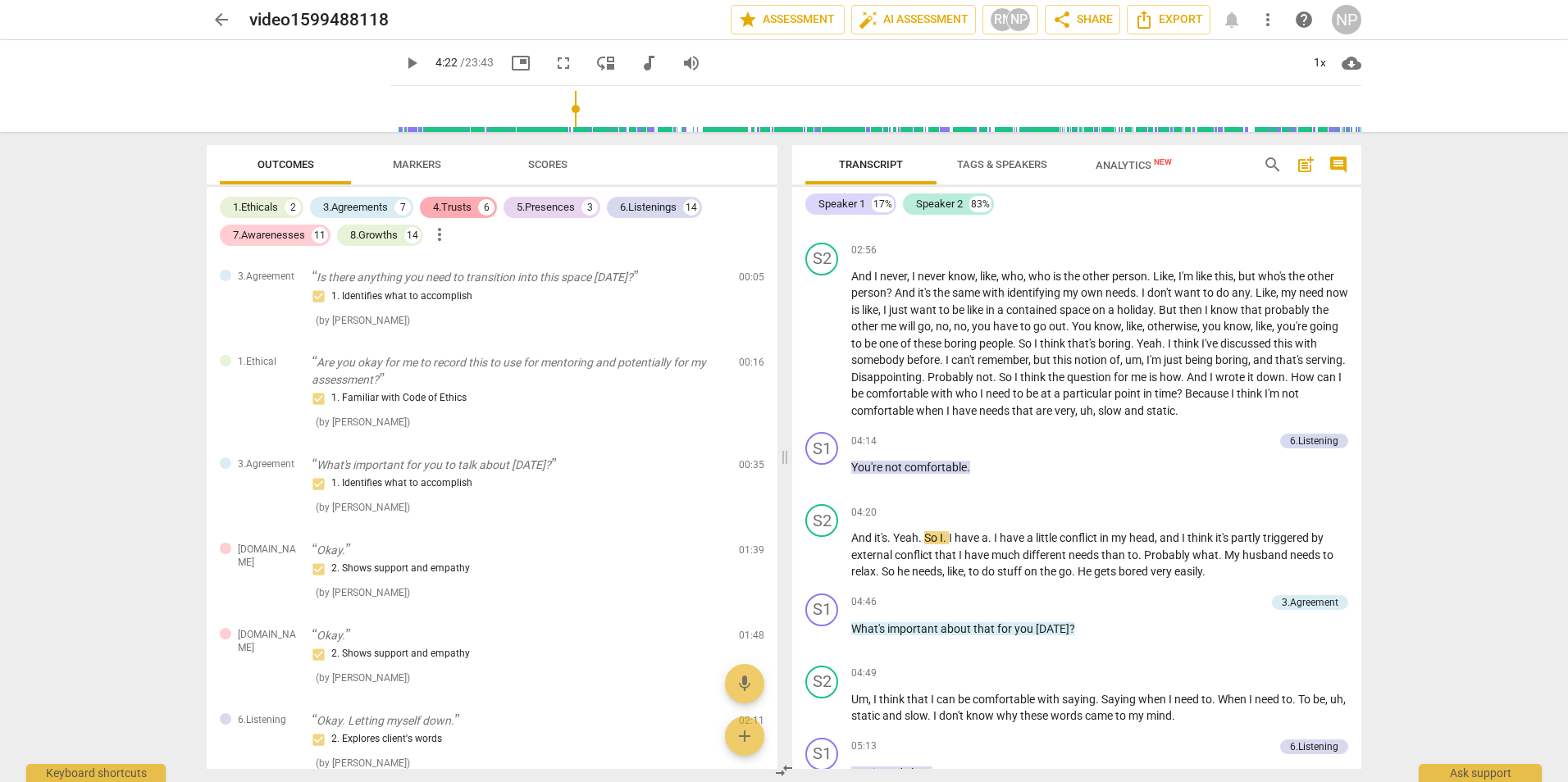 click on "4.Trusts" at bounding box center (452, 207) 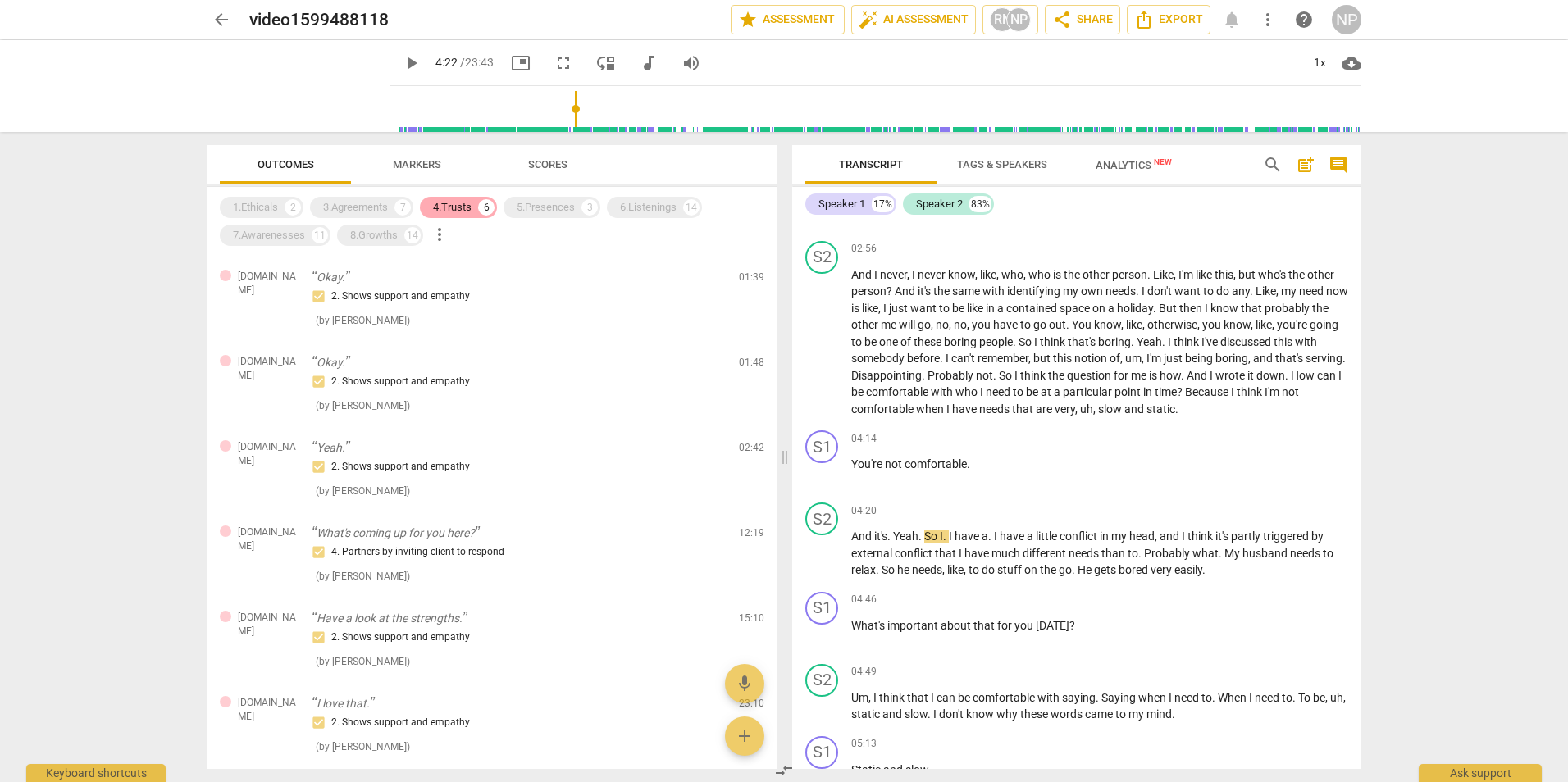 scroll, scrollTop: 1474, scrollLeft: 0, axis: vertical 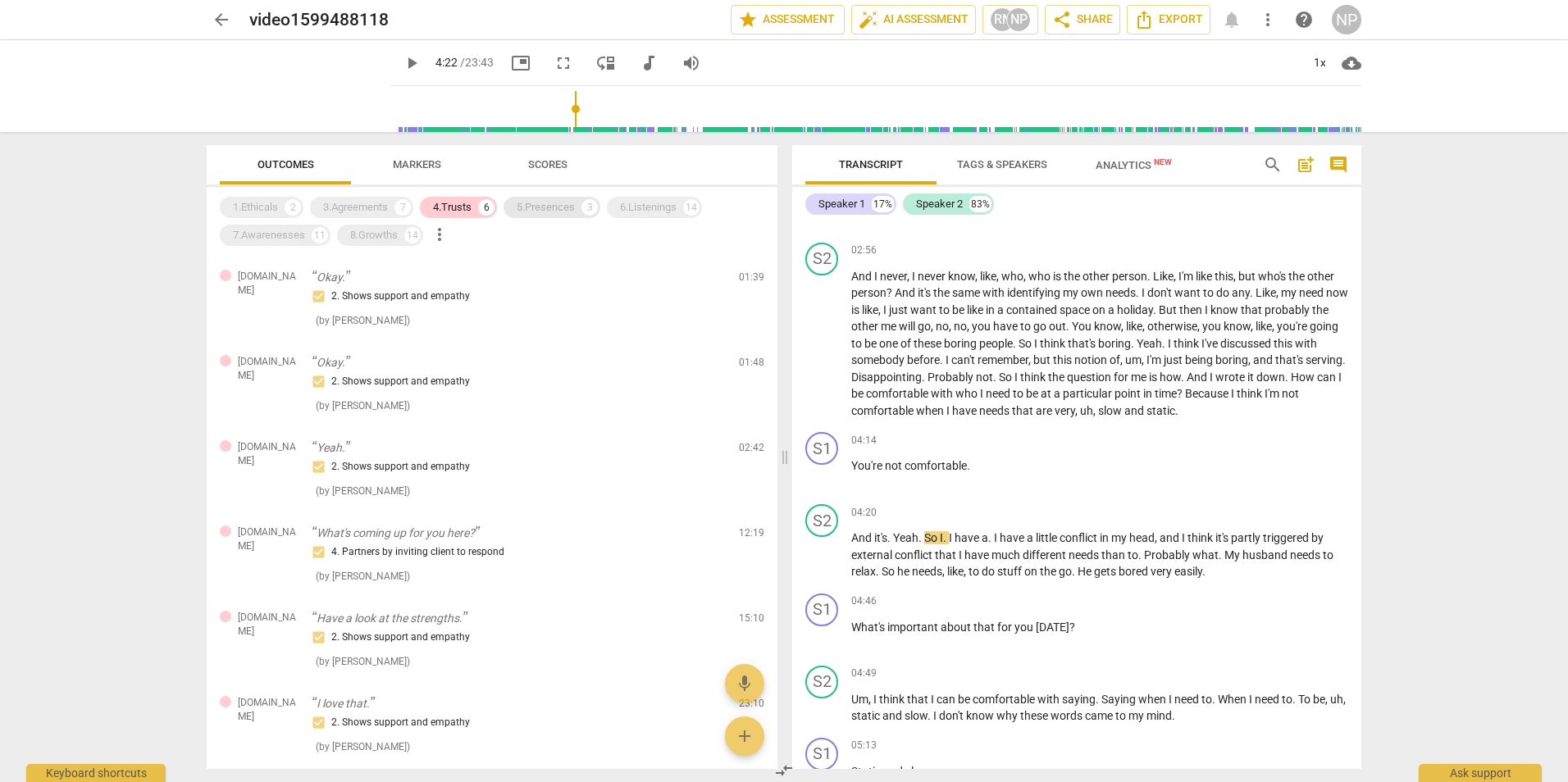 click on "5.Presences" at bounding box center [545, 207] 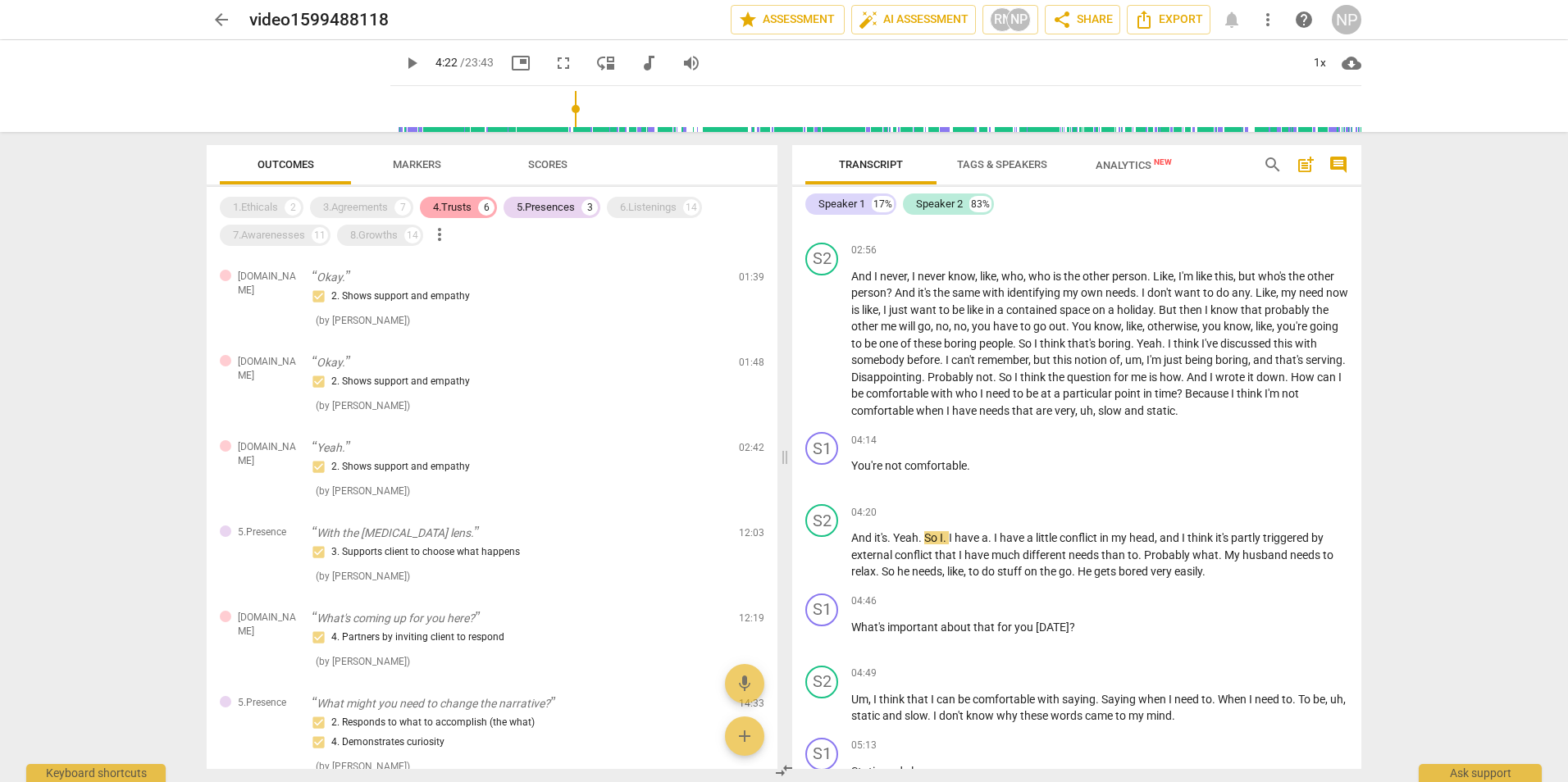 click on "4.Trusts 6" at bounding box center [458, 207] 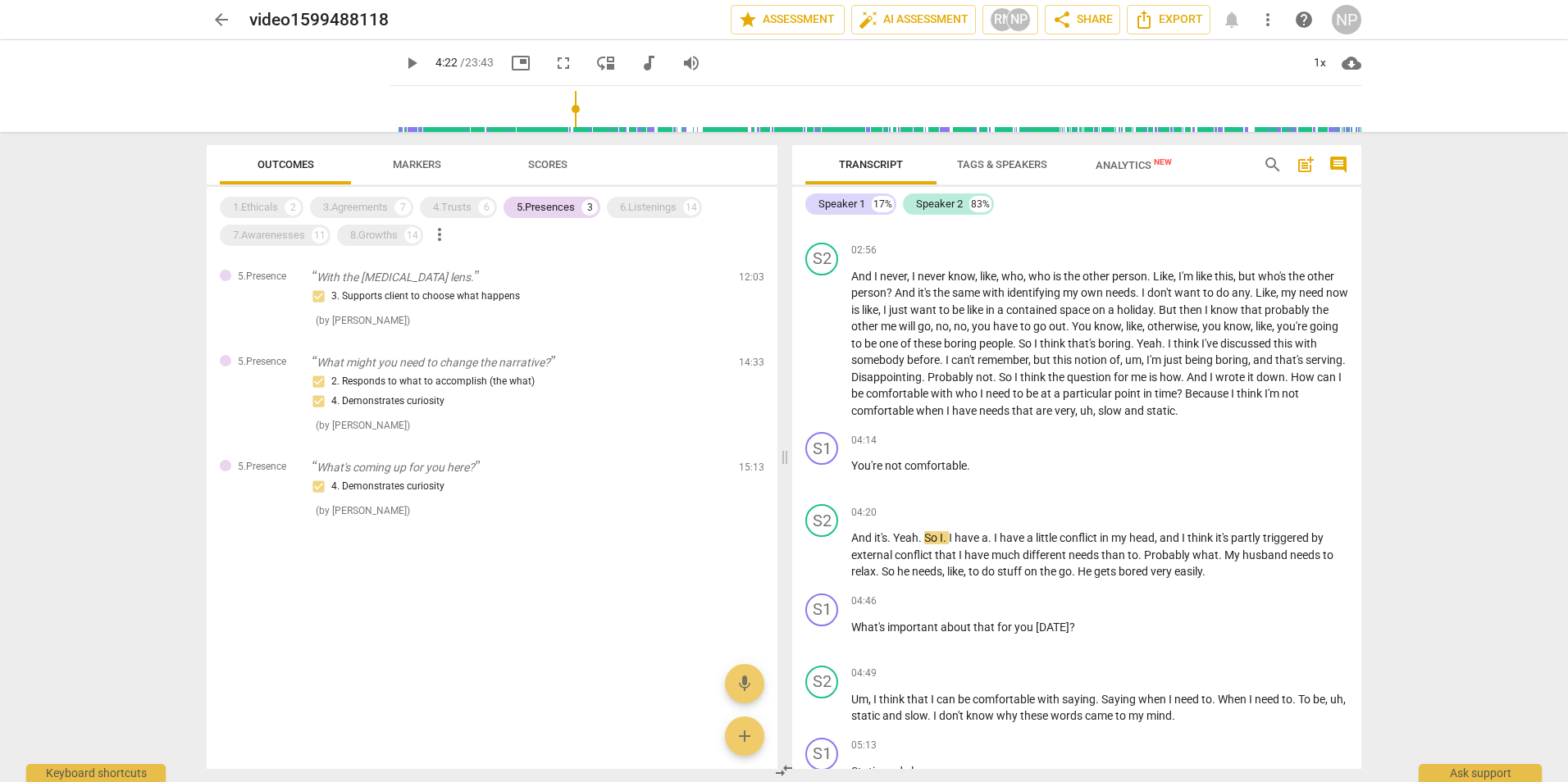 click on "Markers" at bounding box center [417, 165] 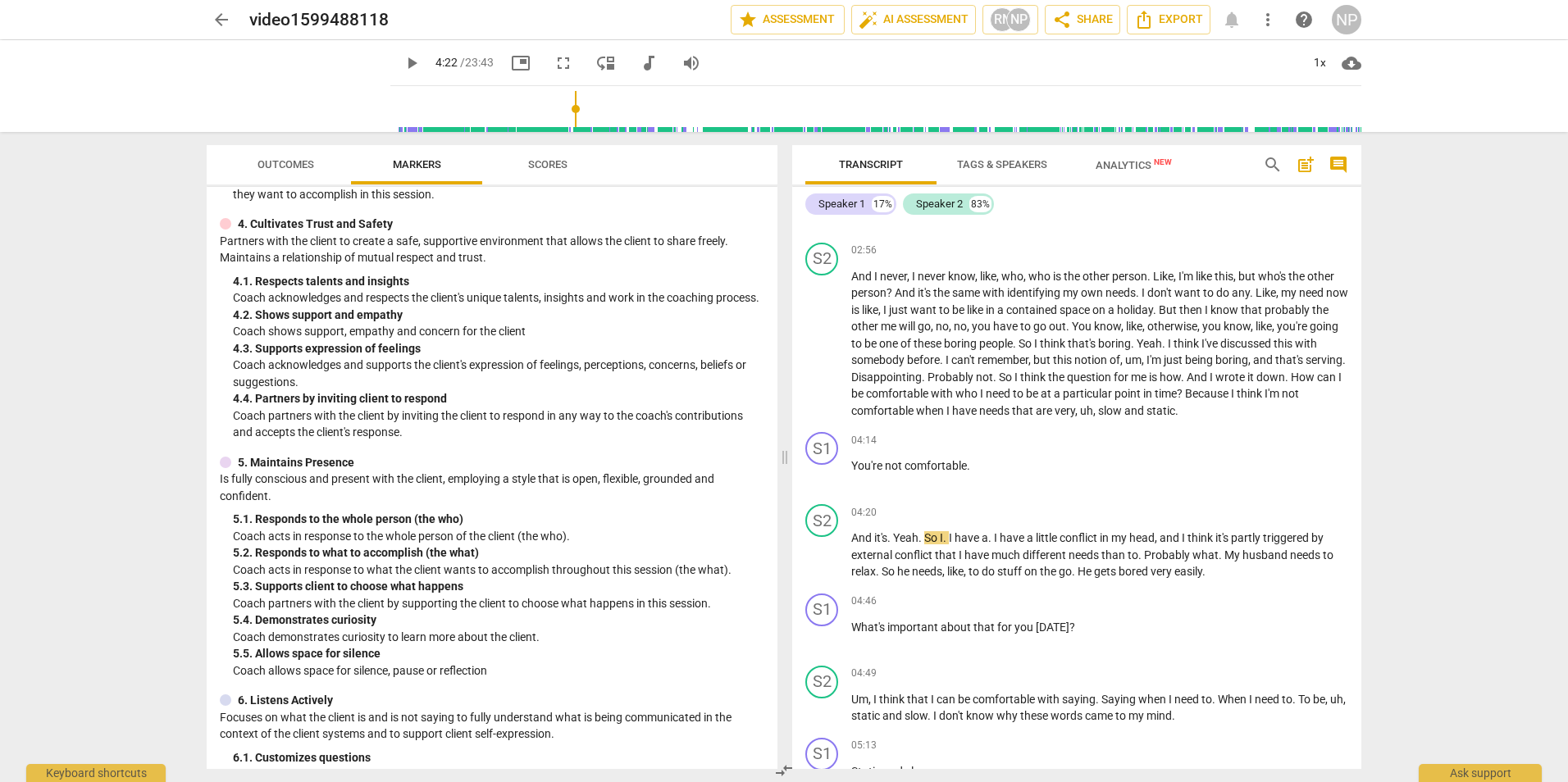 scroll, scrollTop: 738, scrollLeft: 0, axis: vertical 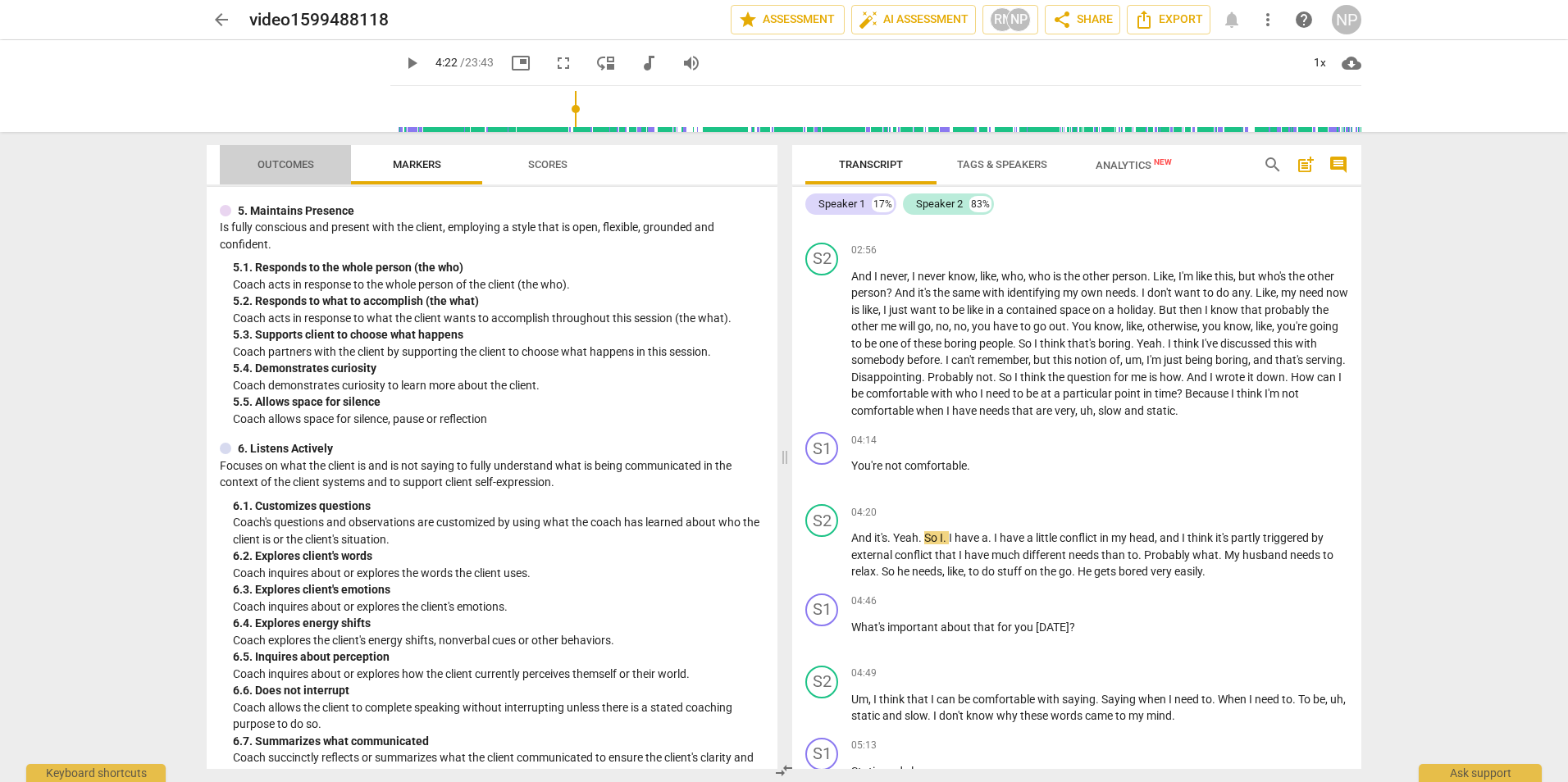 click on "Outcomes" at bounding box center [285, 164] 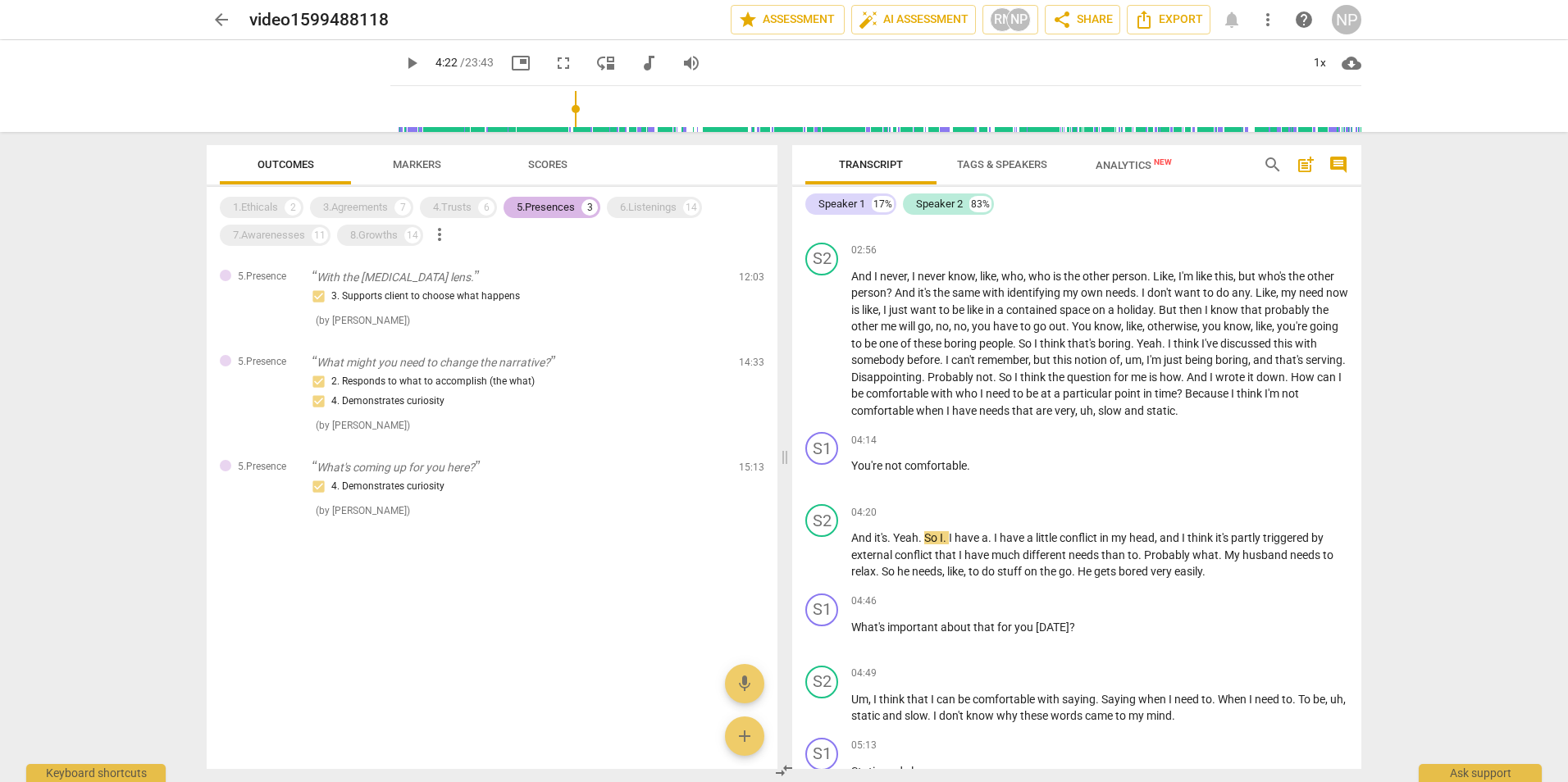 click on "5.Presences" at bounding box center [545, 207] 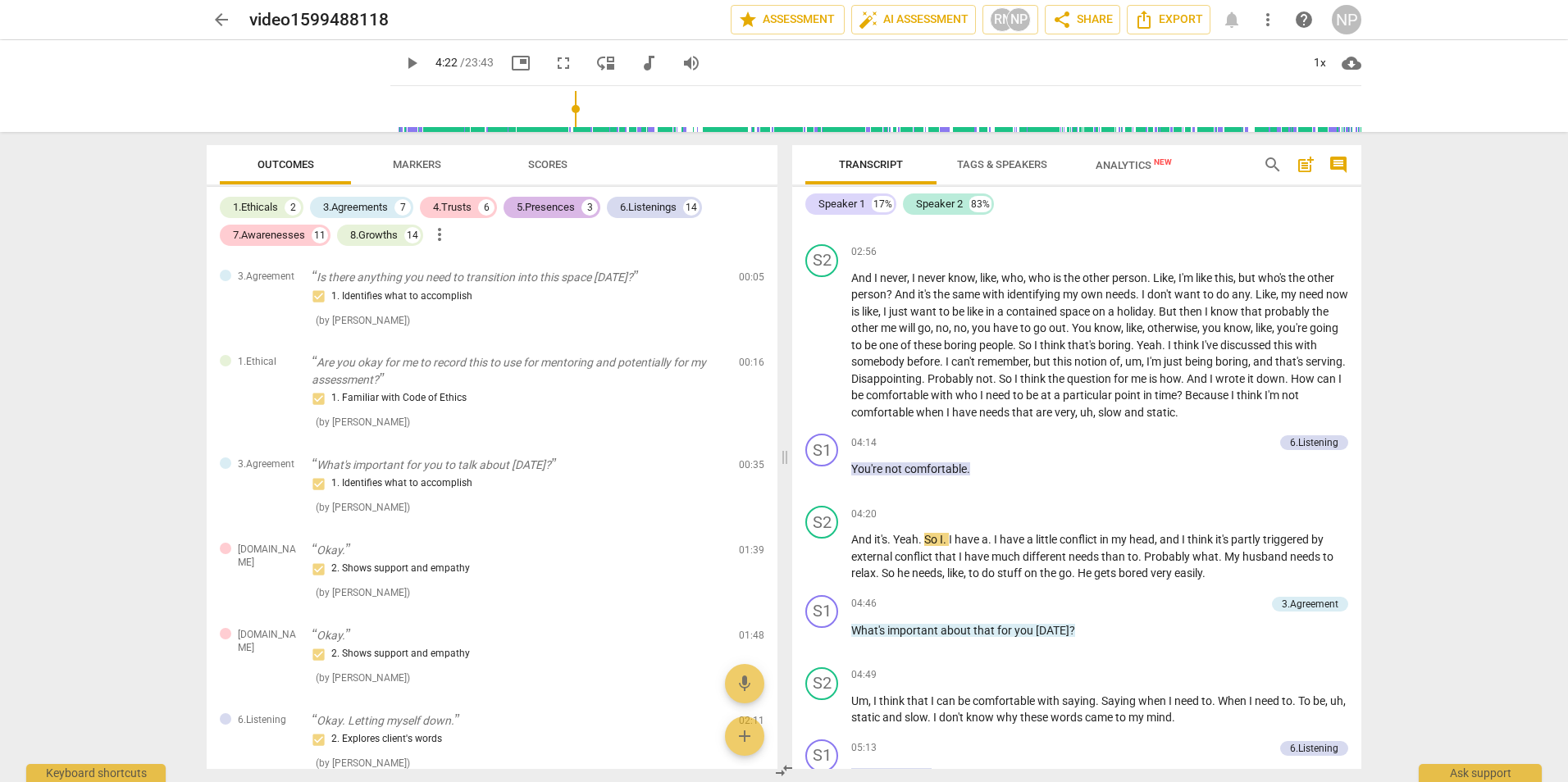 scroll, scrollTop: 1475, scrollLeft: 0, axis: vertical 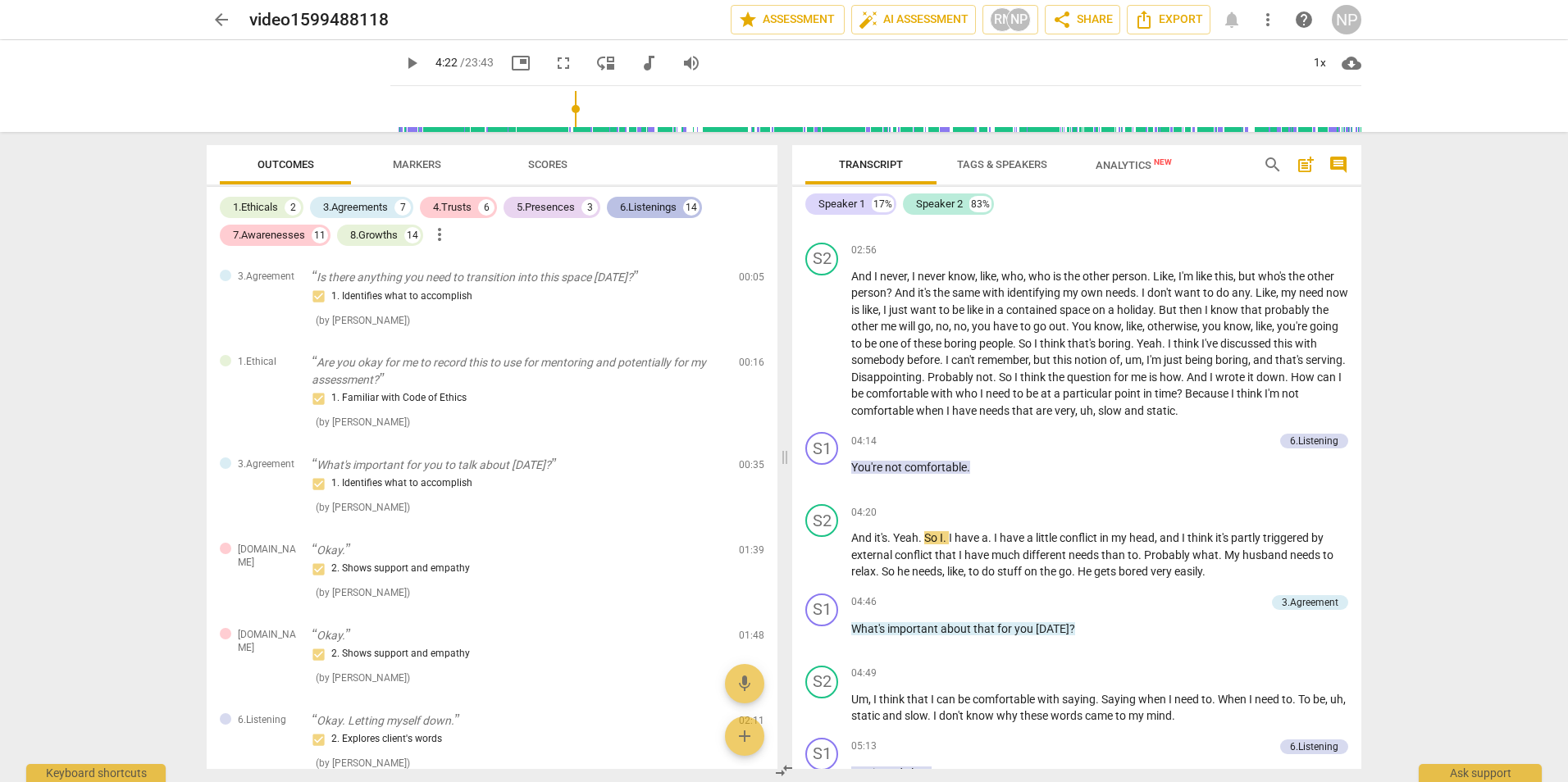 click on "6.Listenings" at bounding box center [648, 207] 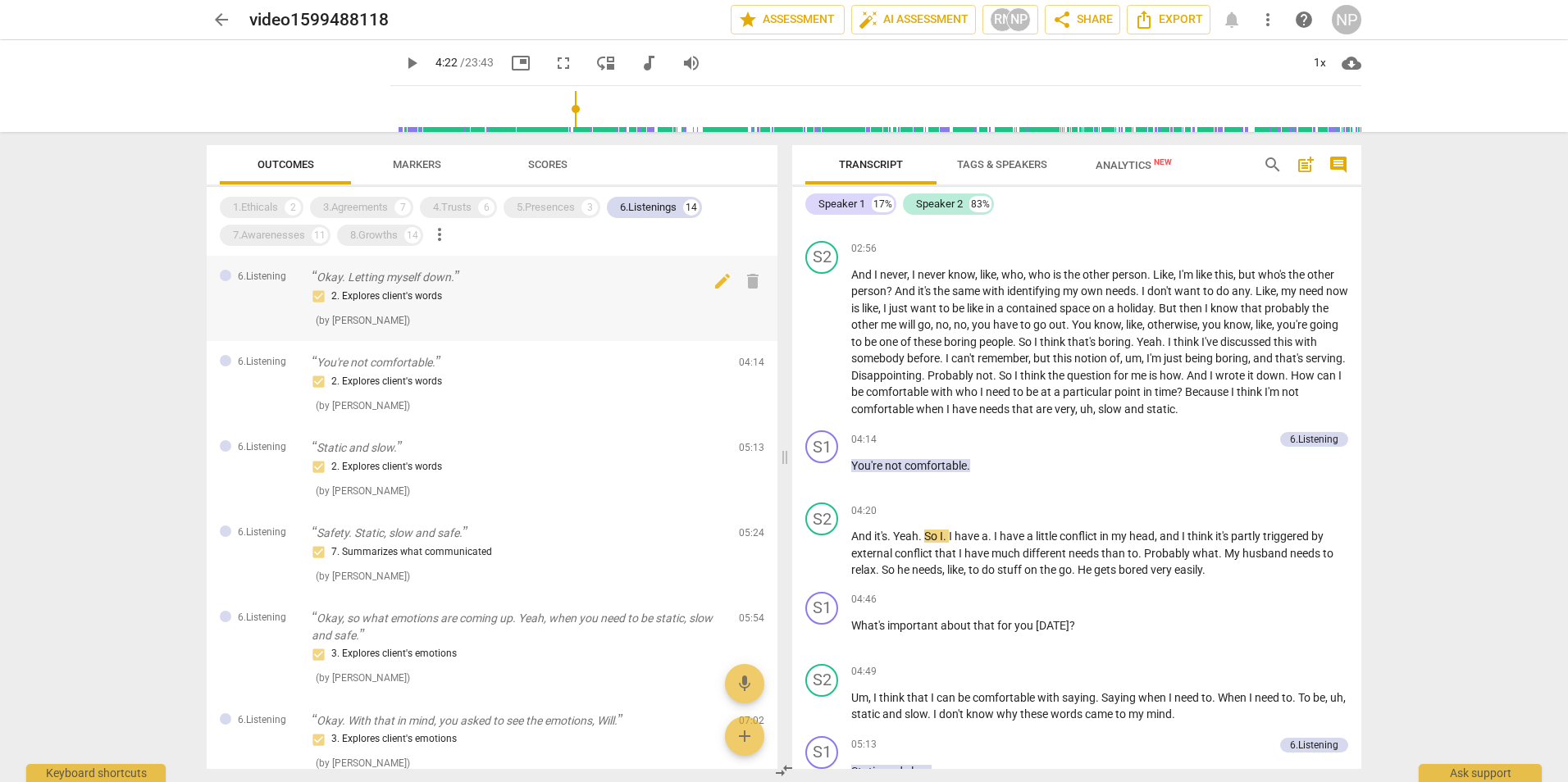 scroll, scrollTop: 1474, scrollLeft: 0, axis: vertical 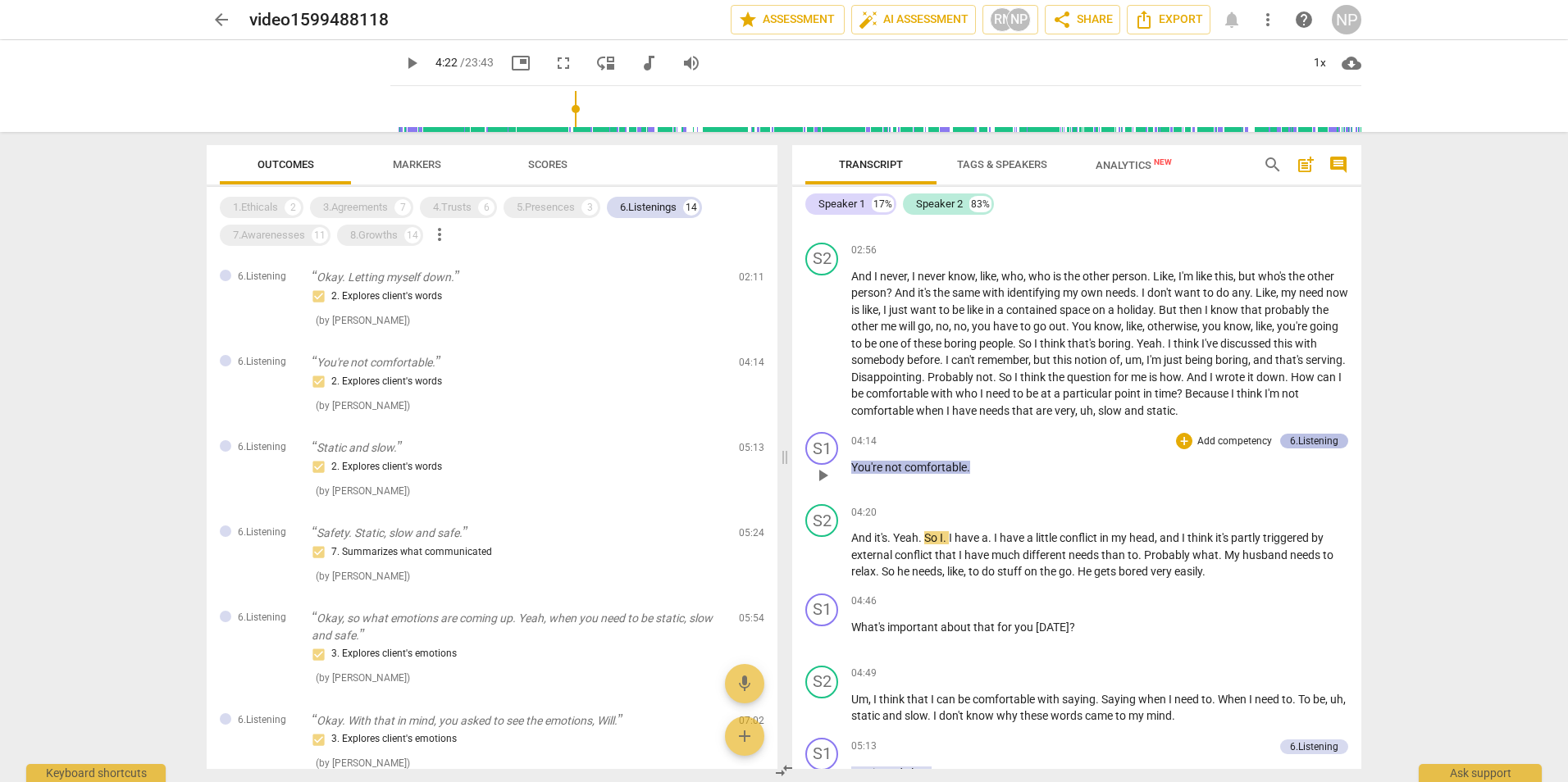 click on "6.Listening" at bounding box center [1314, 441] 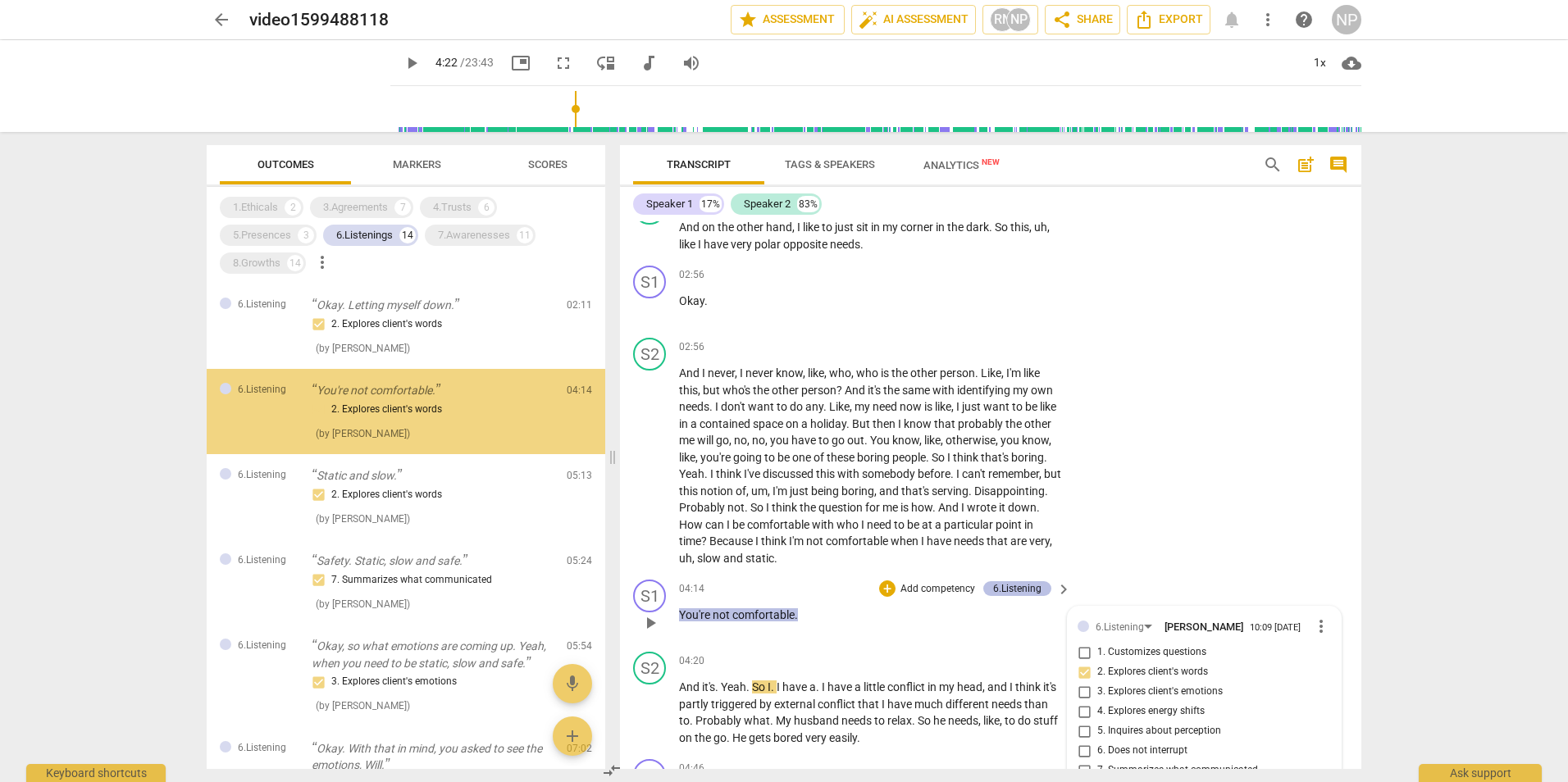 scroll, scrollTop: 1869, scrollLeft: 0, axis: vertical 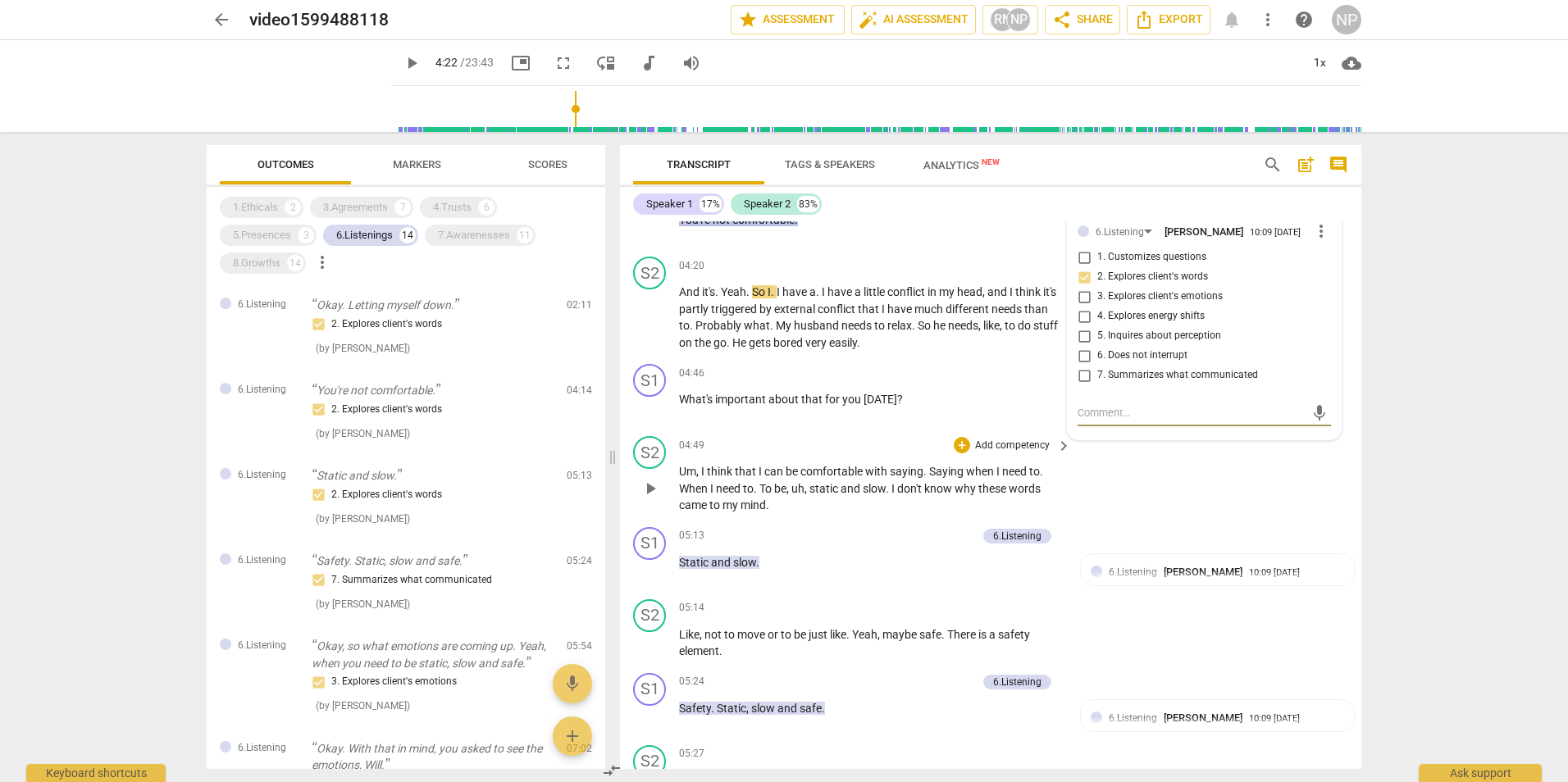 click on "S2 play_arrow pause 04:49 + Add competency keyboard_arrow_right Um ,   I   think   that   I   can   be   comfortable   with   saying .   Saying   when   I   need   to .   When   I   need   to .   To   be ,   uh ,   static   and   slow .   I   don't   know   why   these   words   came   to   my   mind ." at bounding box center (991, 475) 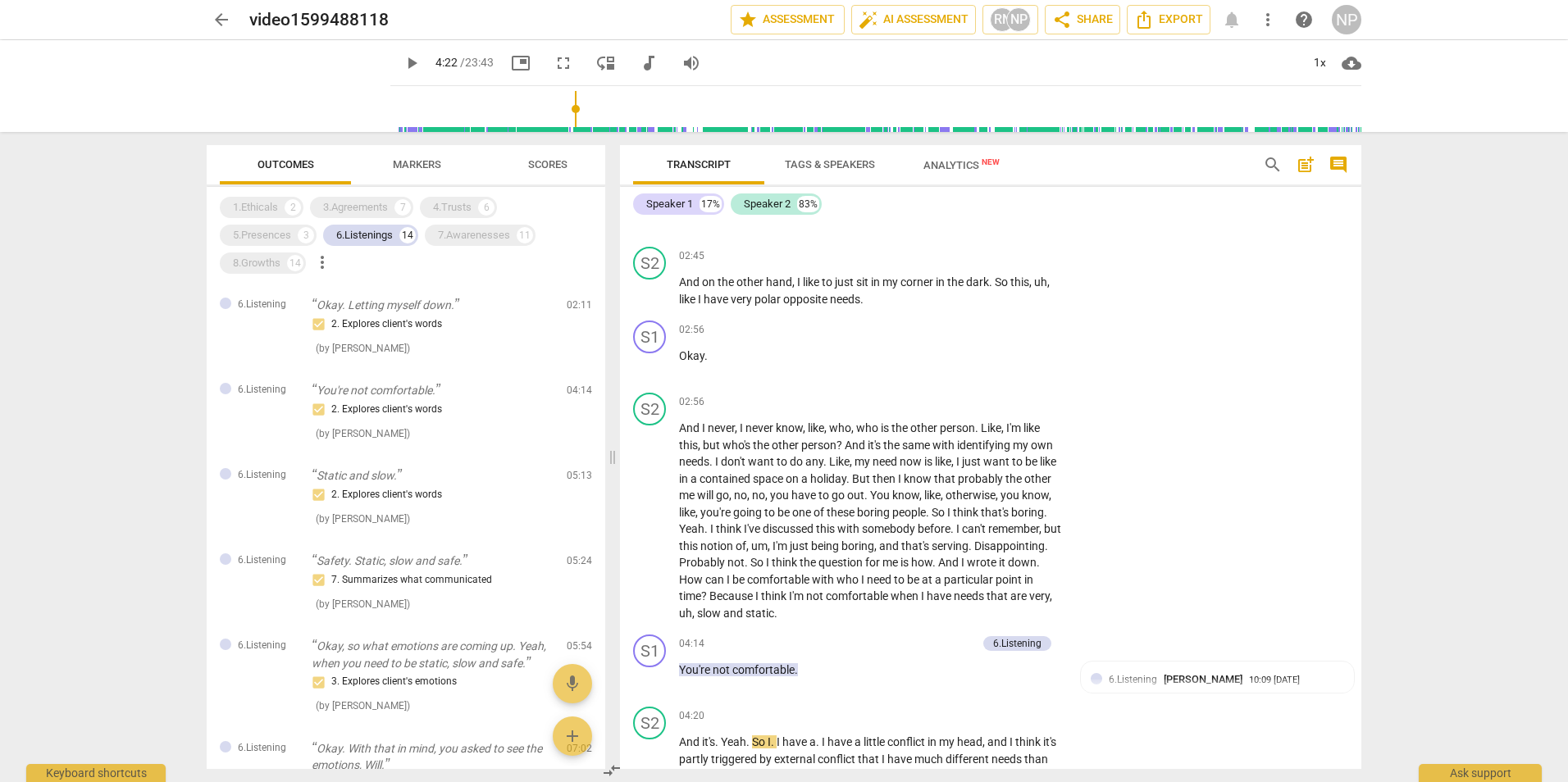scroll, scrollTop: 1377, scrollLeft: 0, axis: vertical 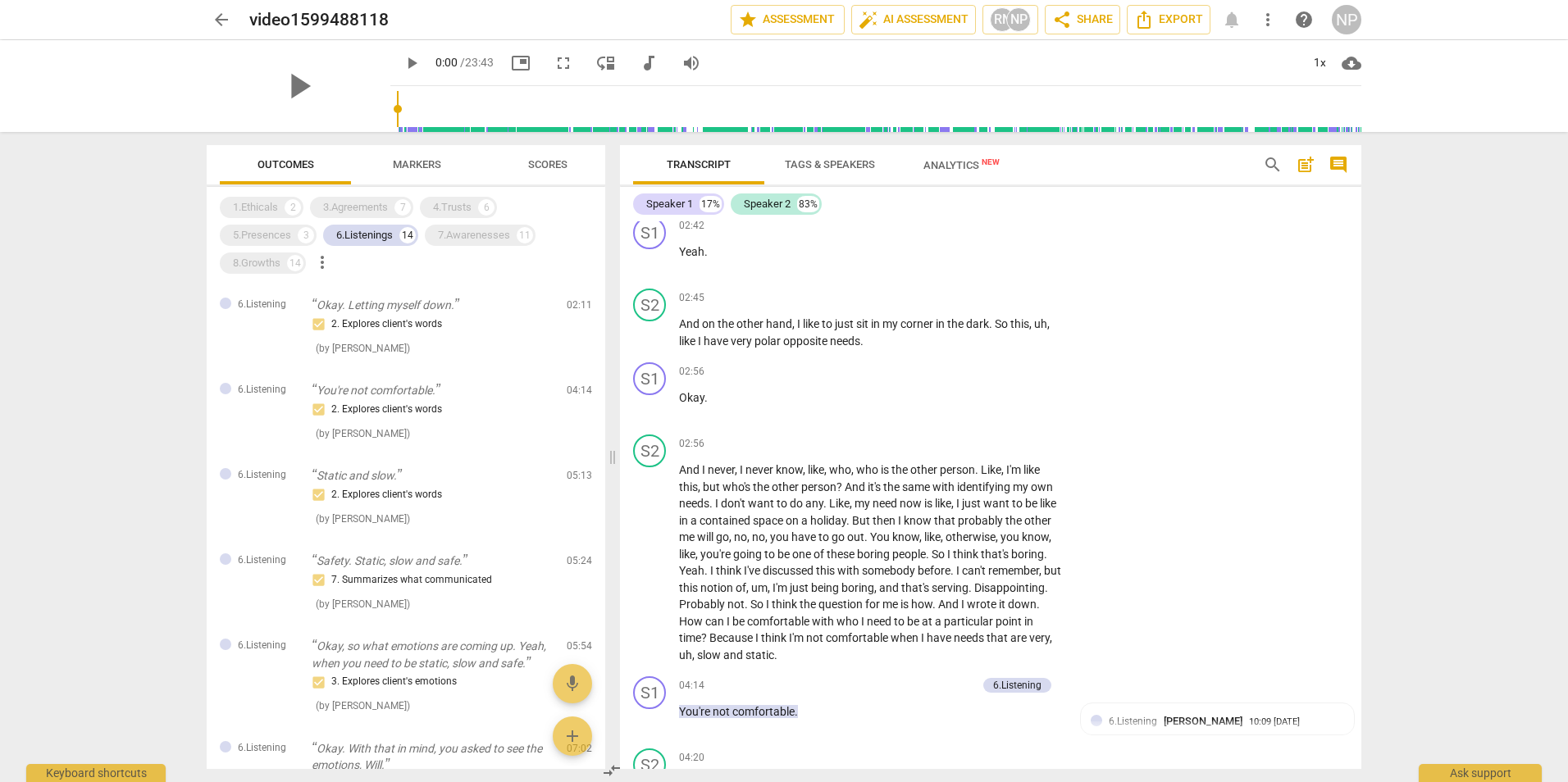 drag, startPoint x: 558, startPoint y: 109, endPoint x: 366, endPoint y: 117, distance: 192.16659 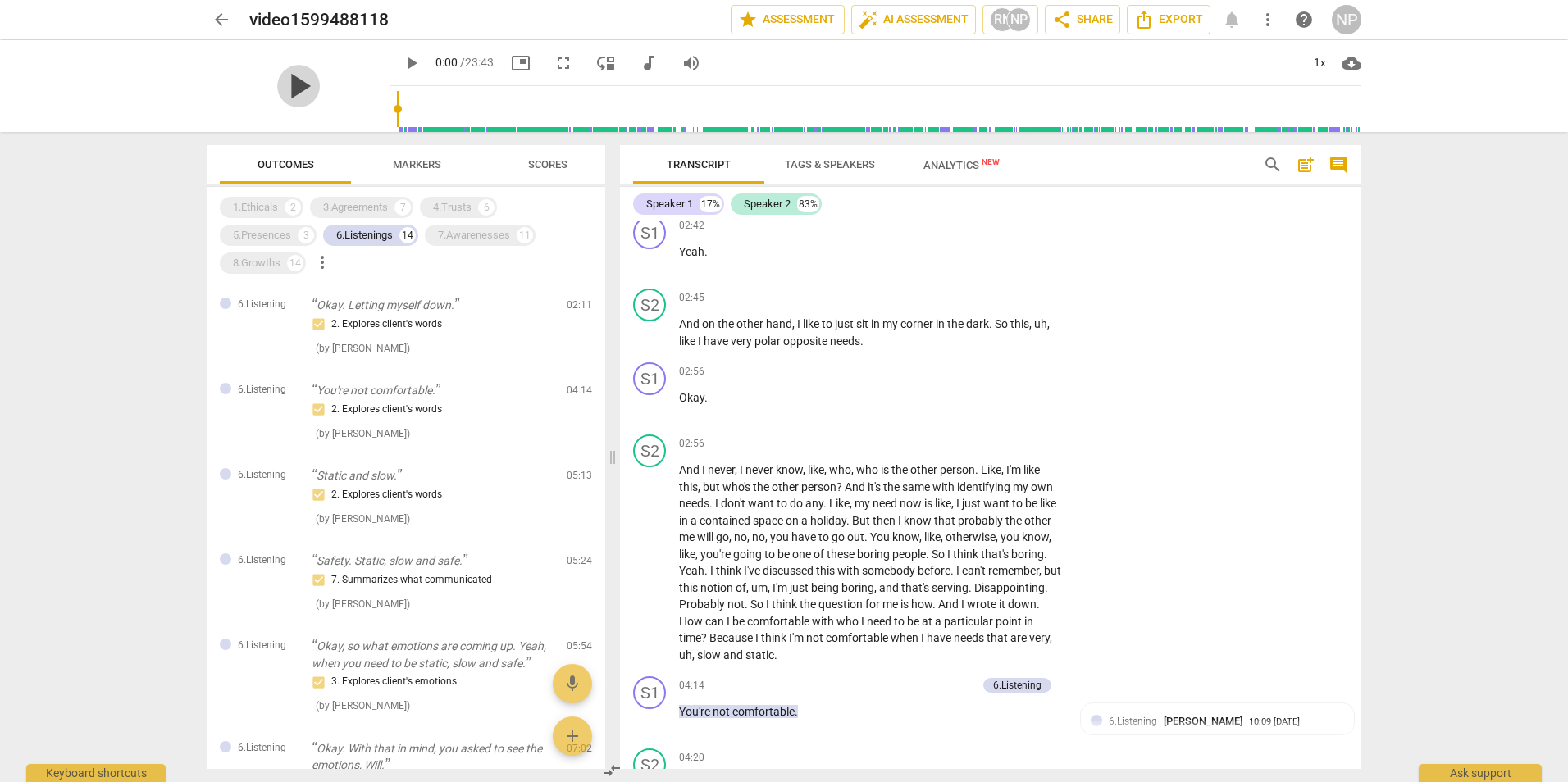 click on "play_arrow" at bounding box center (299, 86) 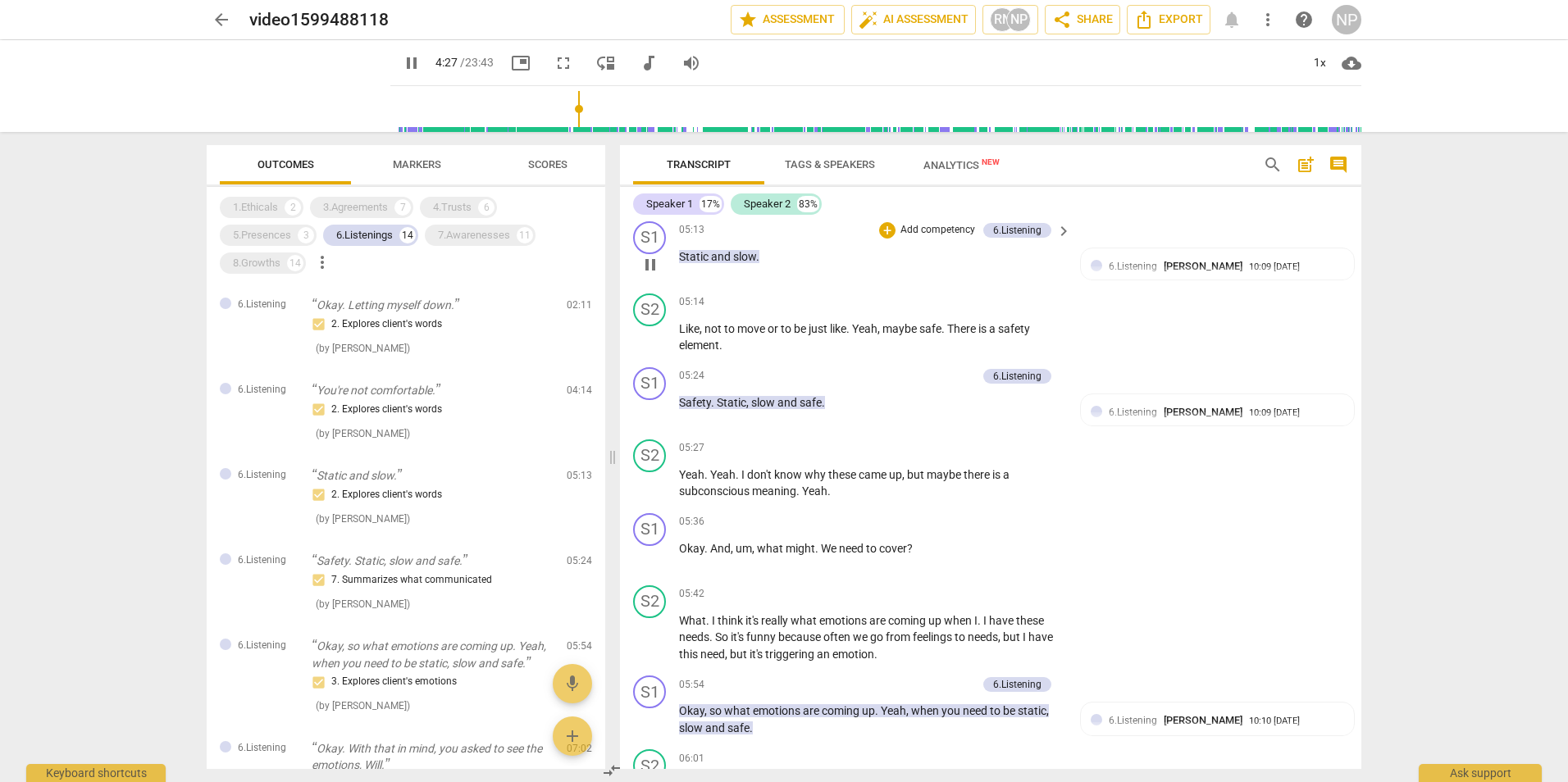 scroll, scrollTop: 2295, scrollLeft: 0, axis: vertical 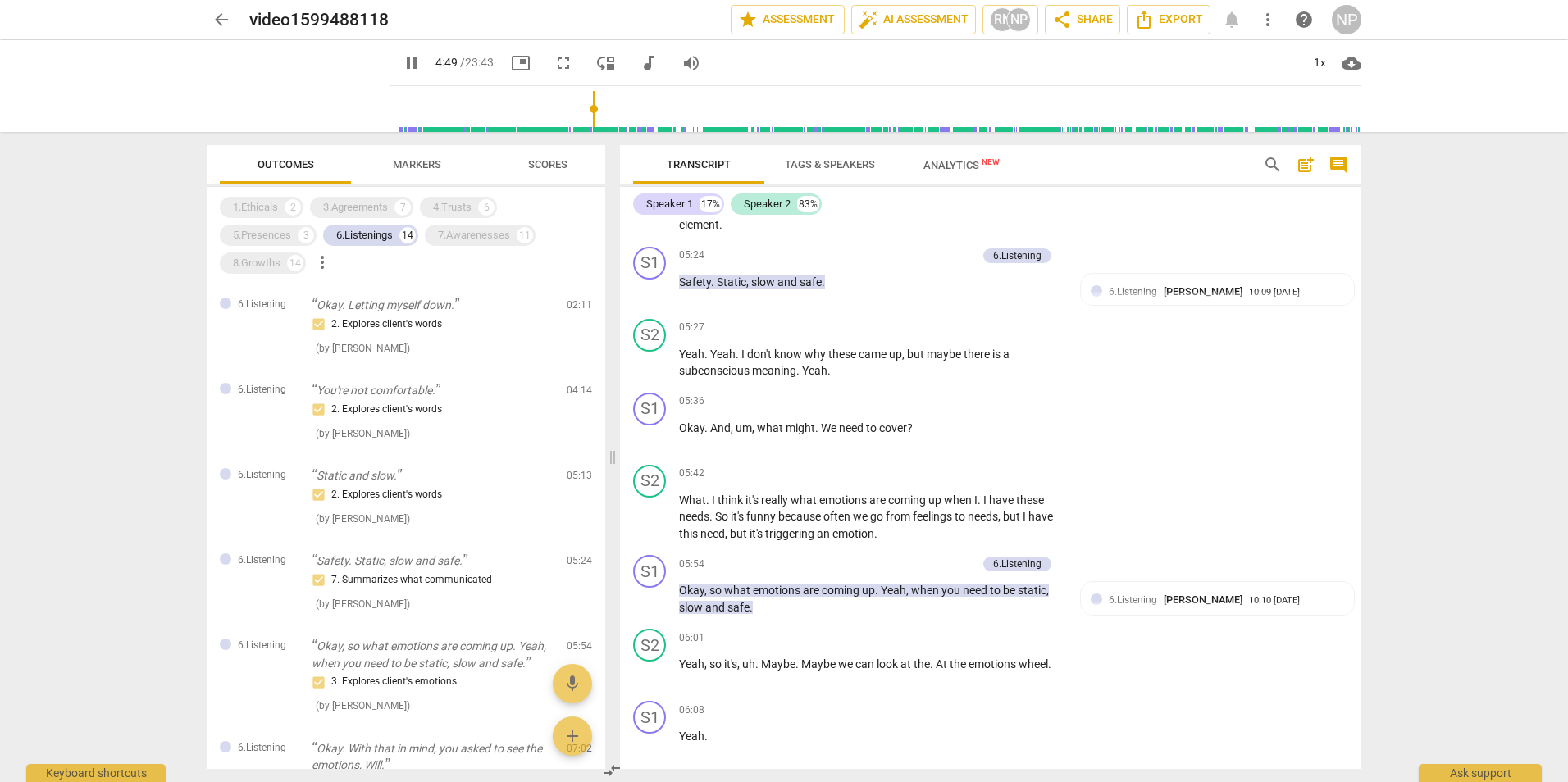 click on "pause" at bounding box center (412, 63) 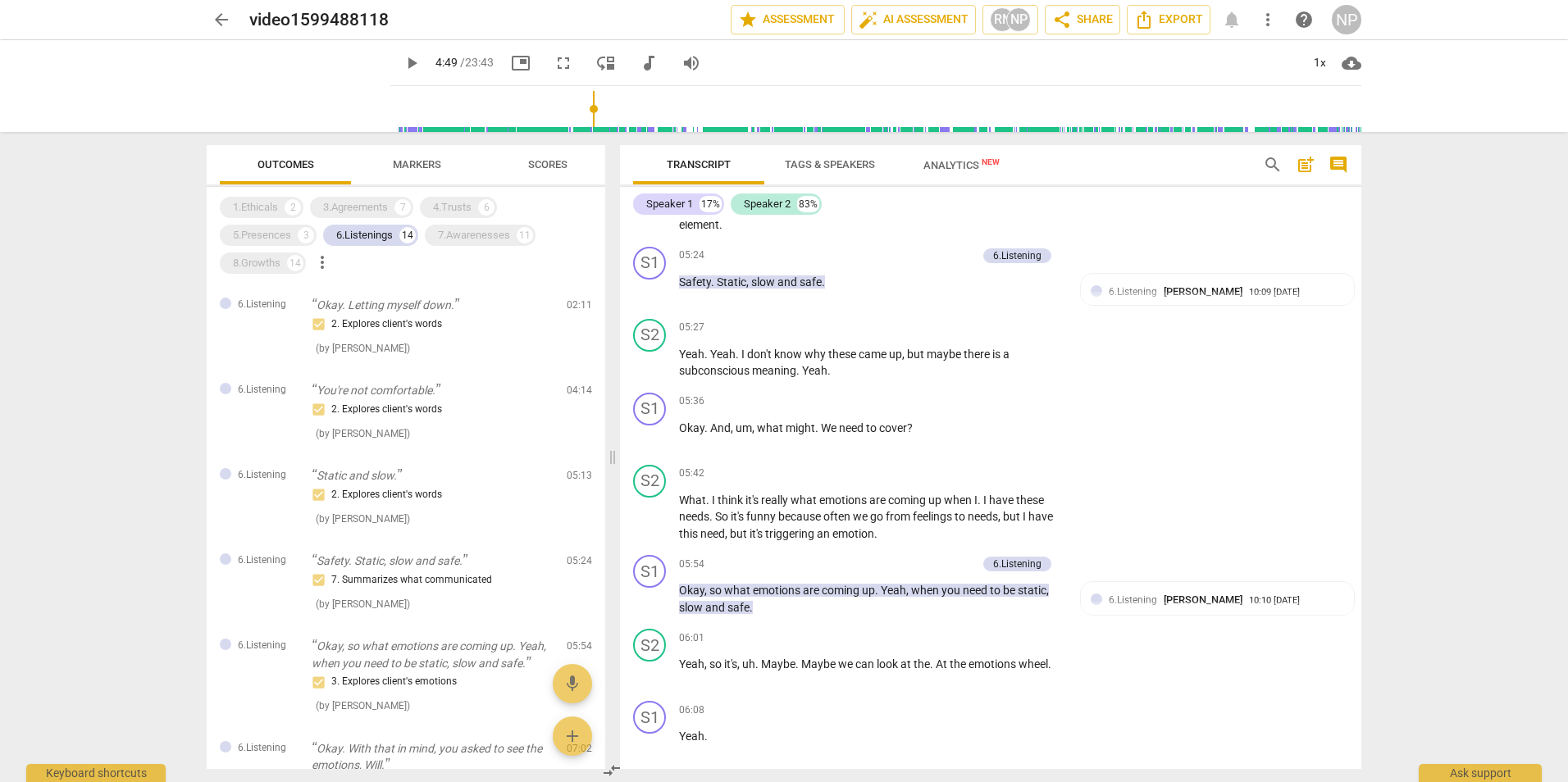 click on "play_arrow" at bounding box center (412, 63) 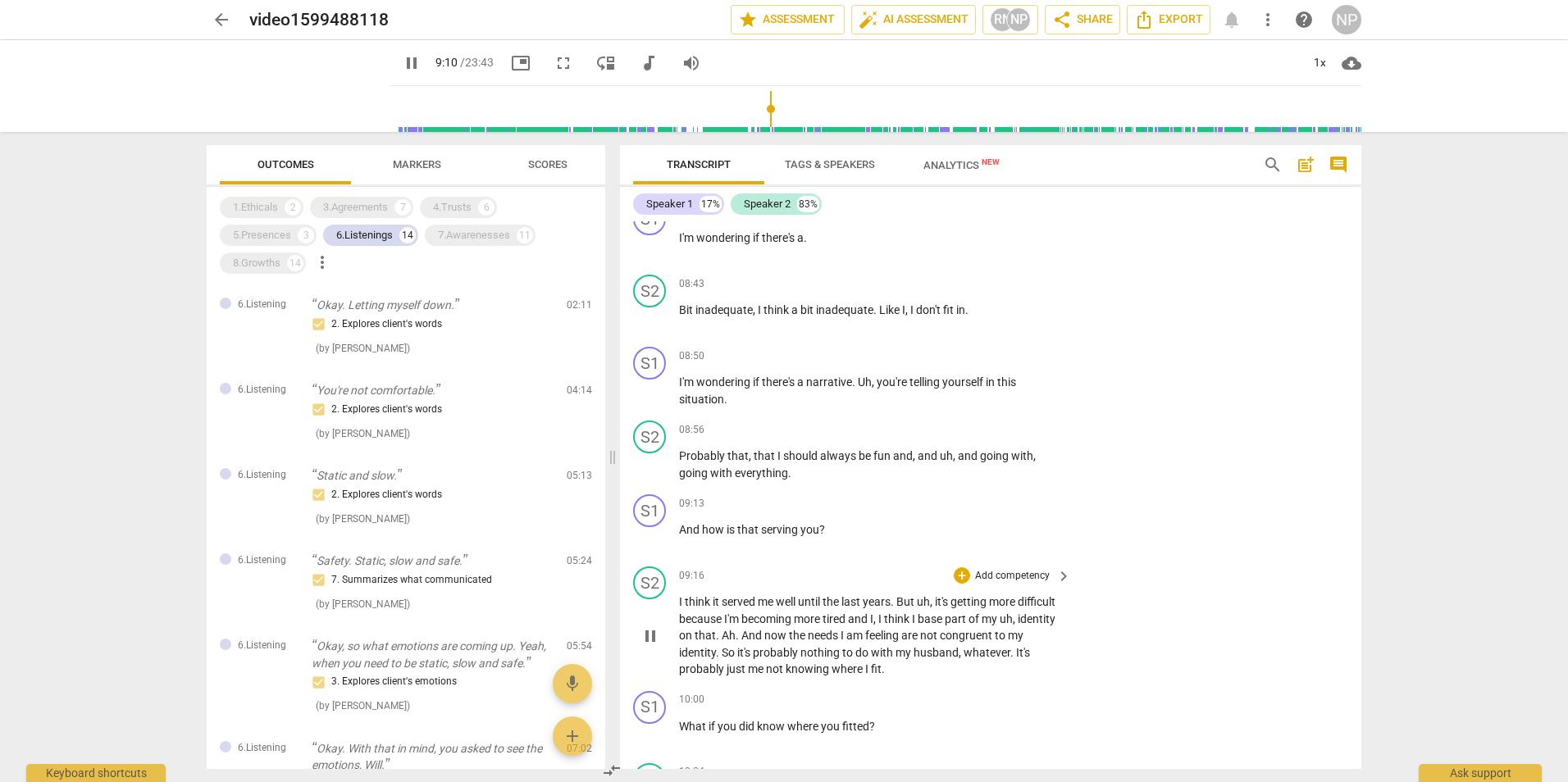 scroll, scrollTop: 3771, scrollLeft: 0, axis: vertical 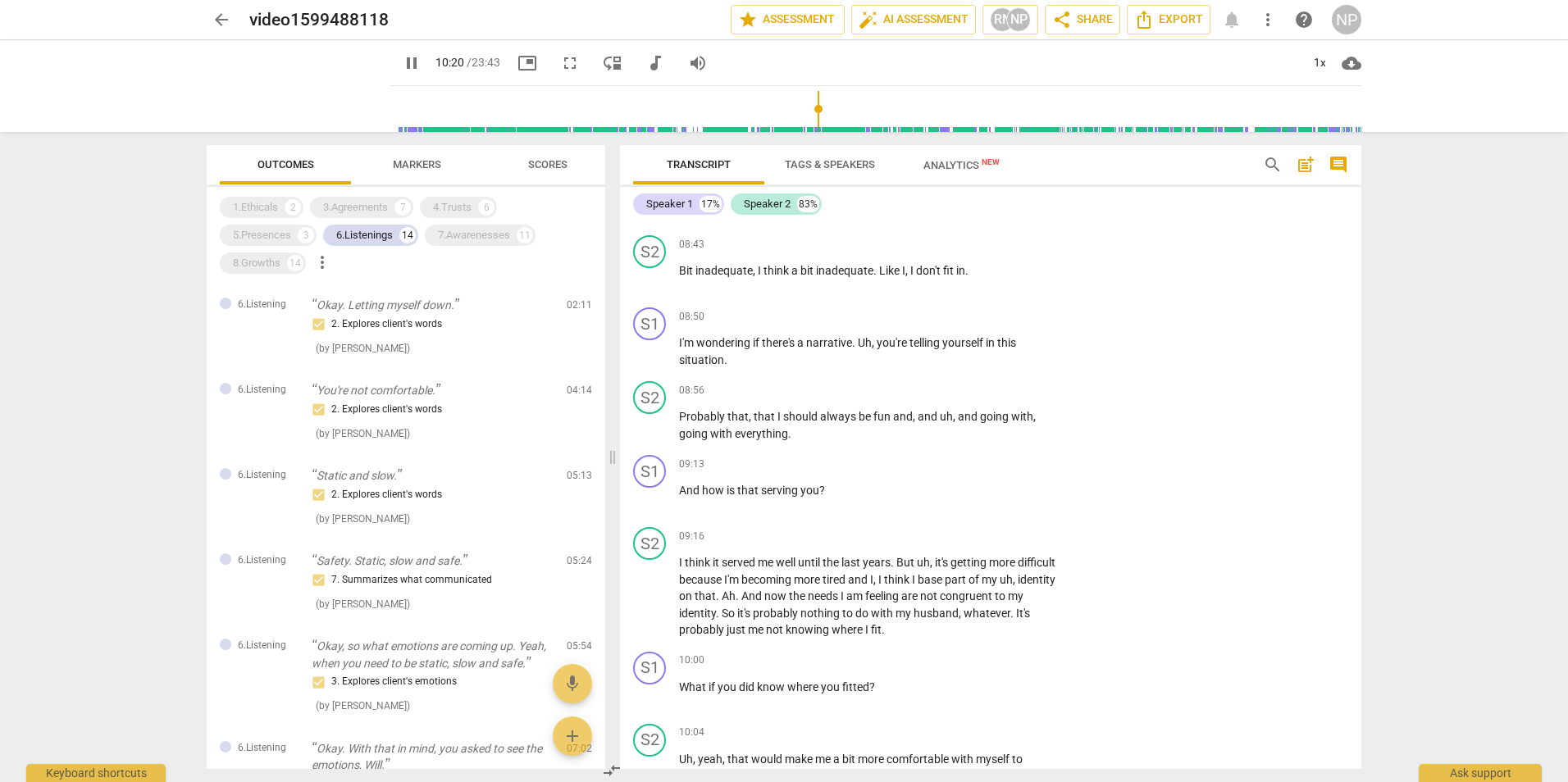 click on "pause" at bounding box center [412, 63] 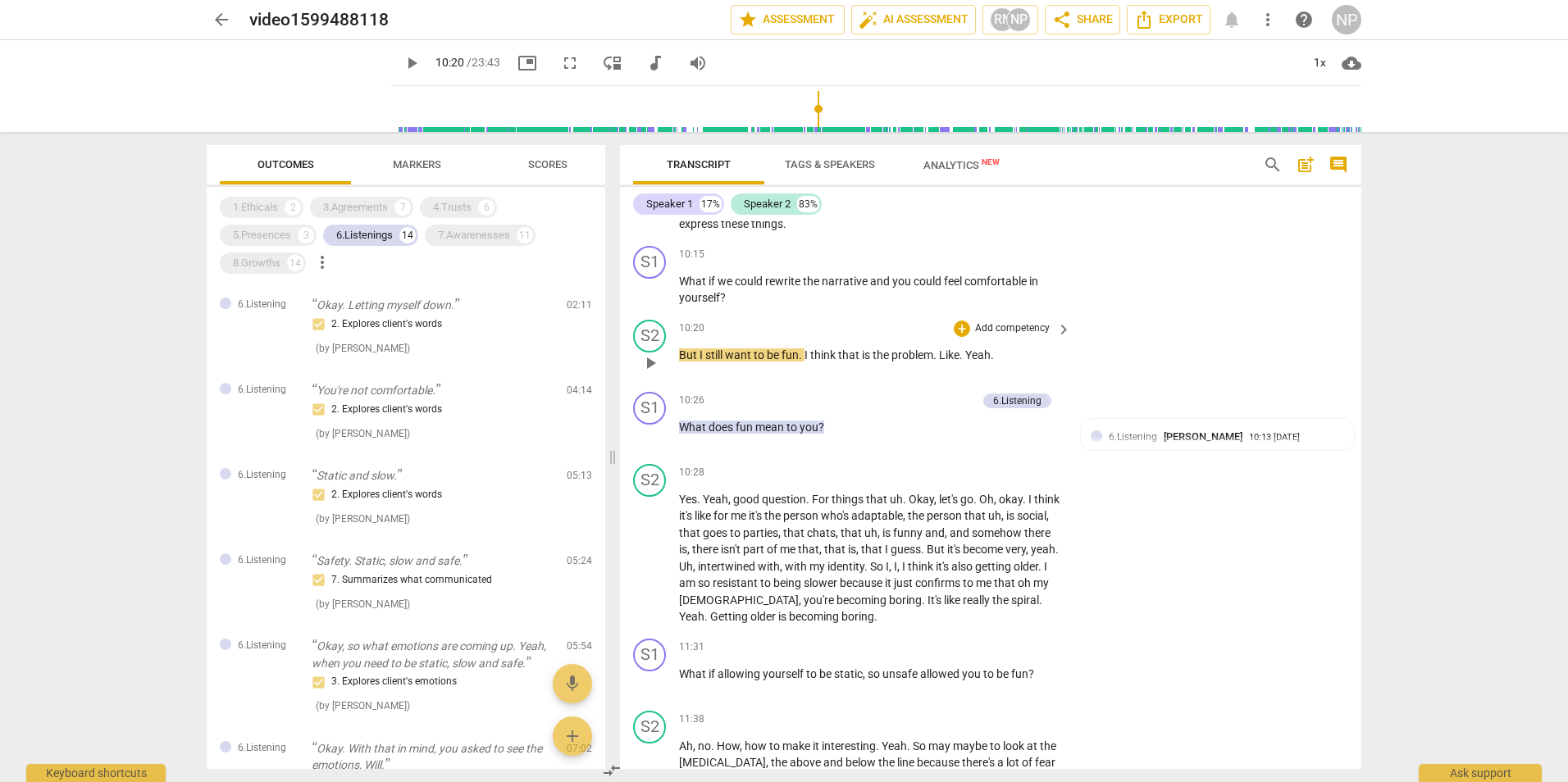 scroll, scrollTop: 4344, scrollLeft: 0, axis: vertical 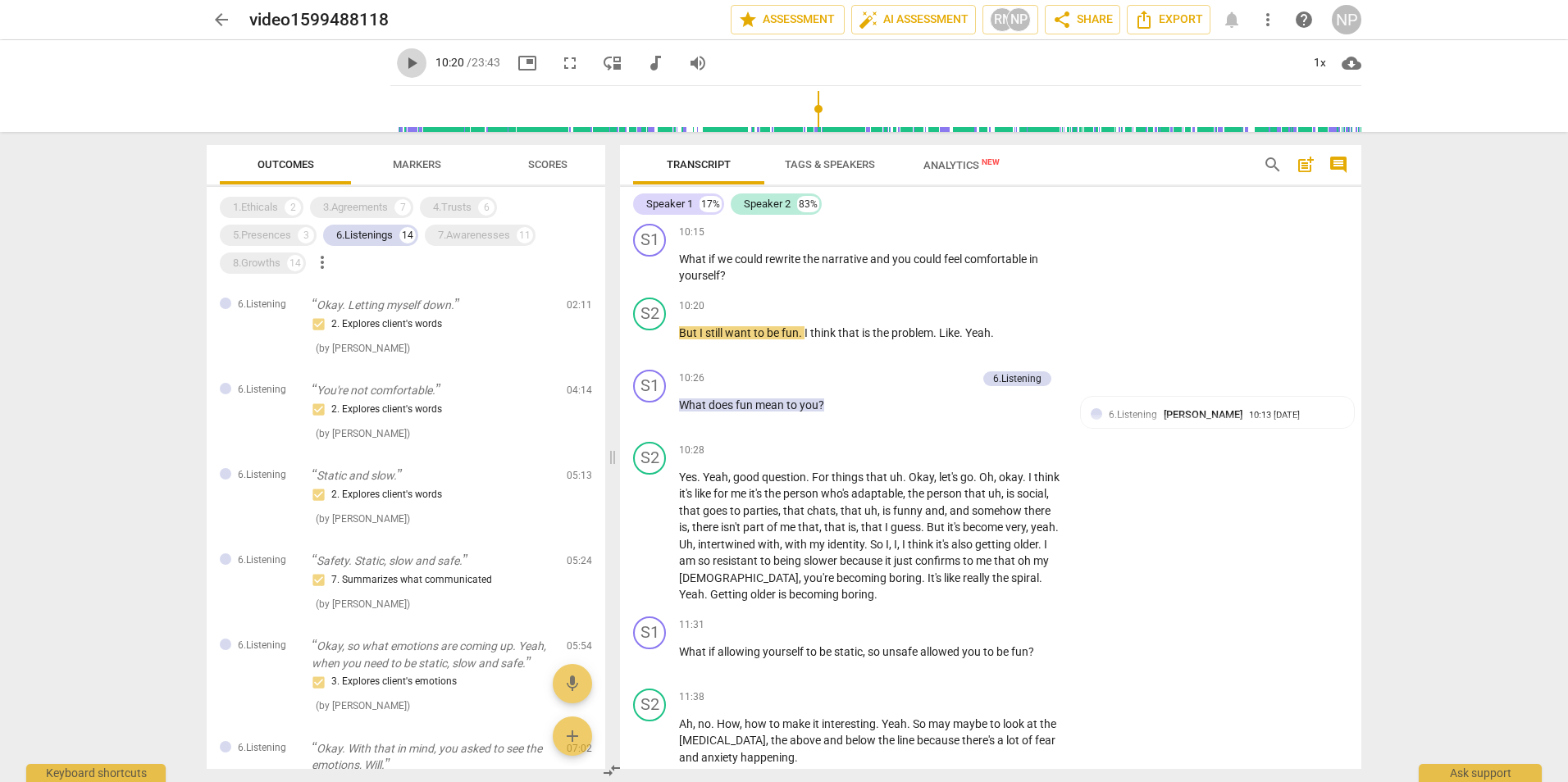 click on "play_arrow" at bounding box center [412, 63] 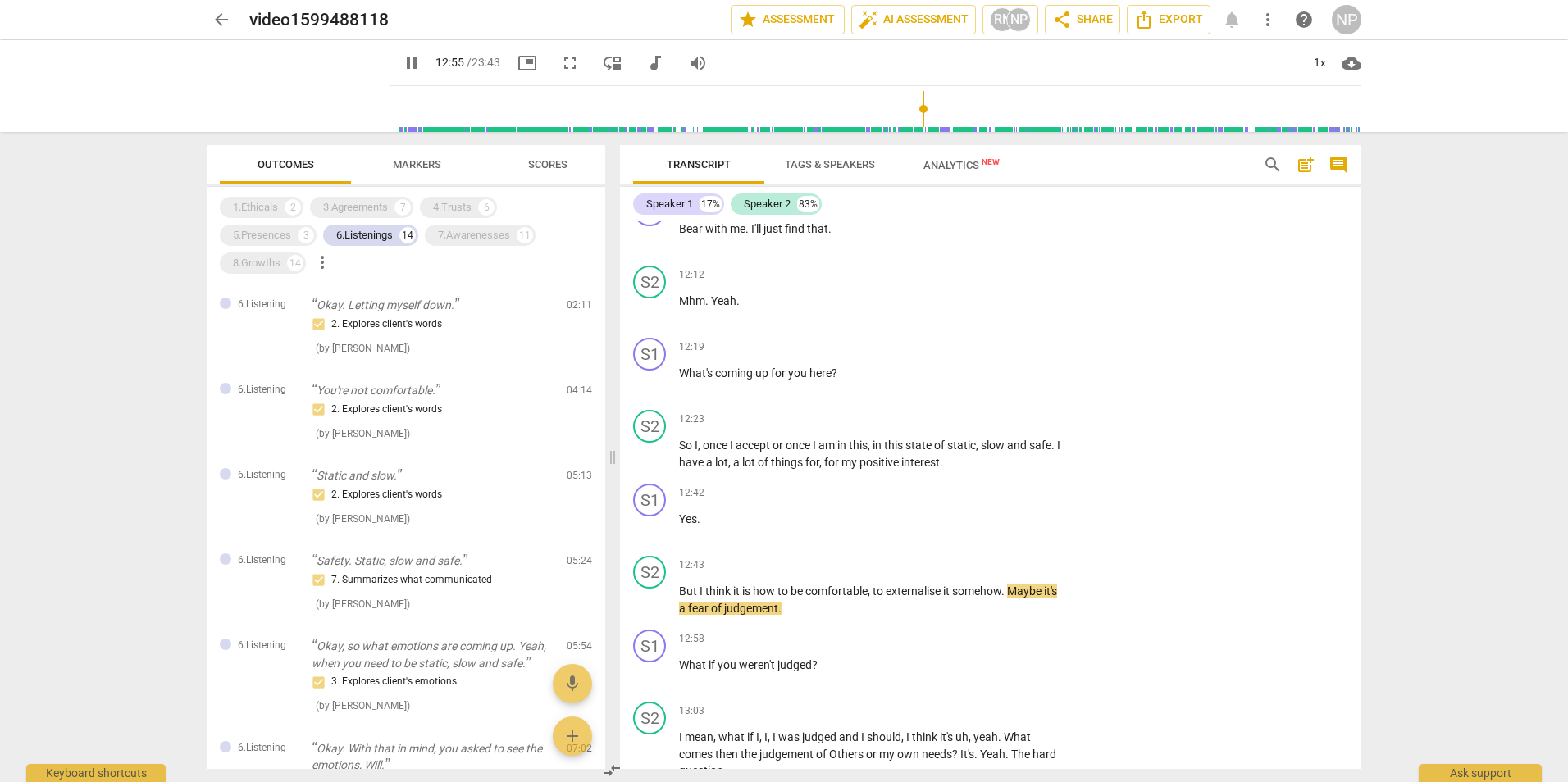 scroll, scrollTop: 5246, scrollLeft: 0, axis: vertical 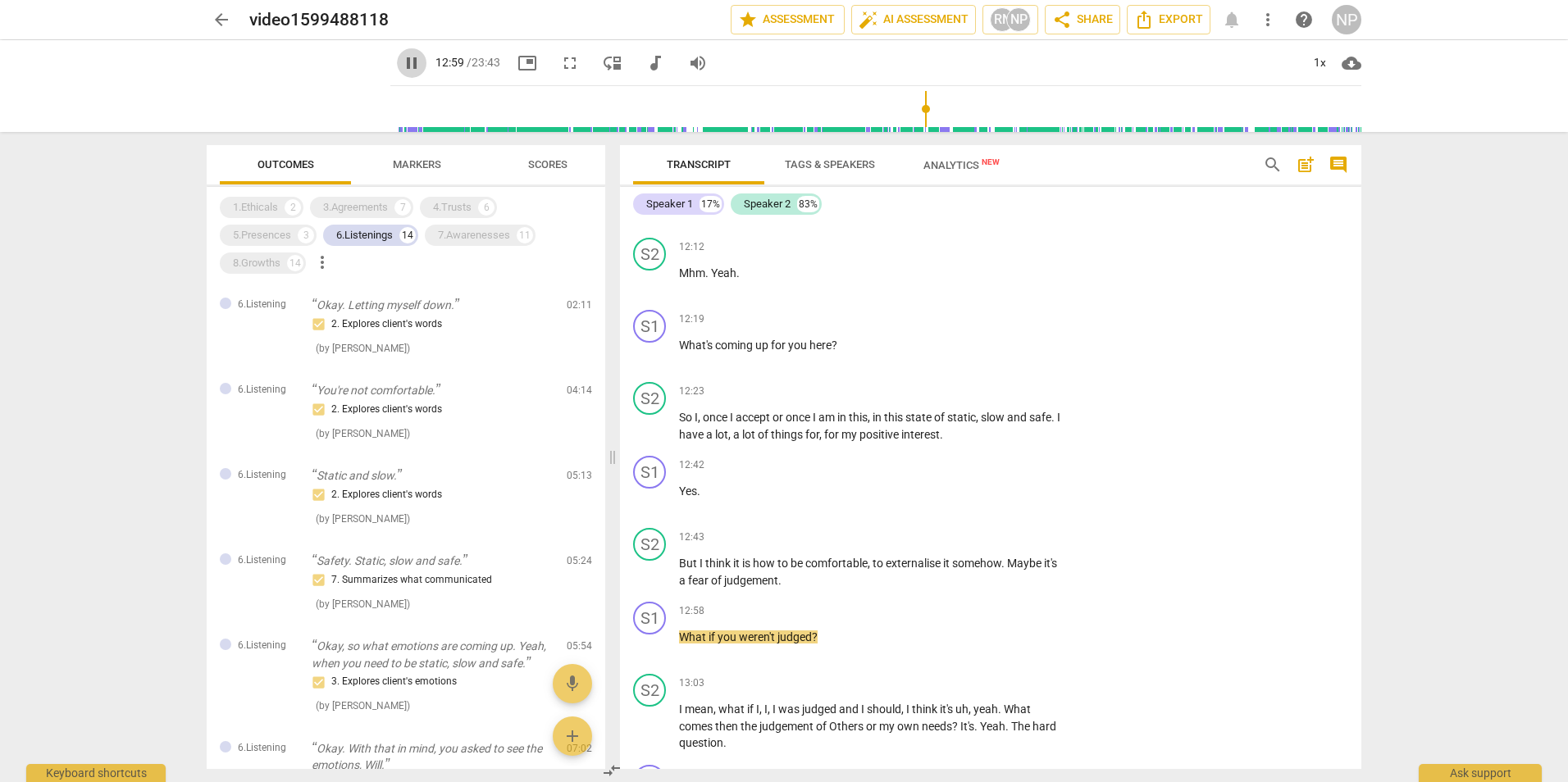 click on "pause" at bounding box center (412, 63) 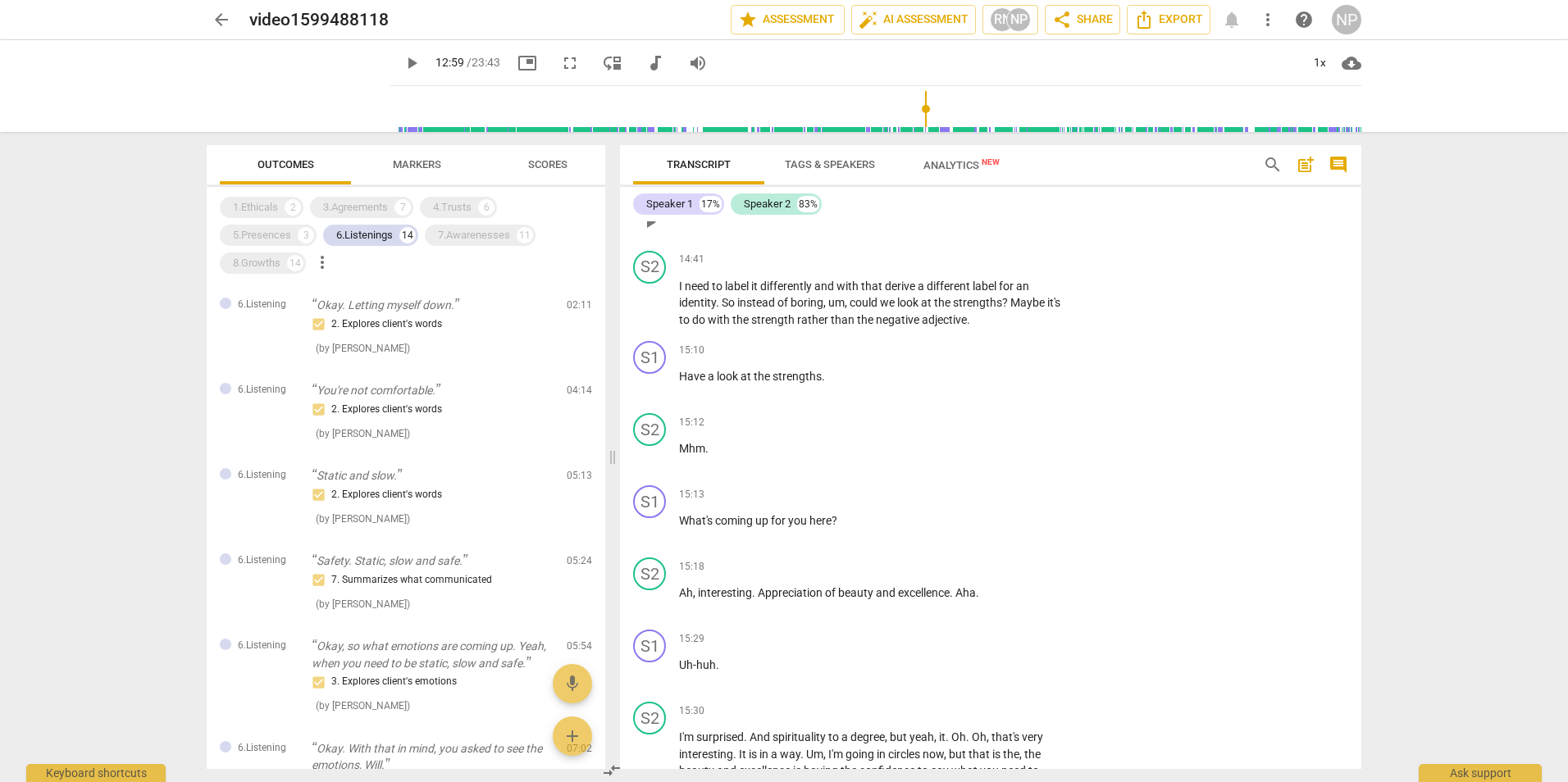 scroll, scrollTop: 6230, scrollLeft: 0, axis: vertical 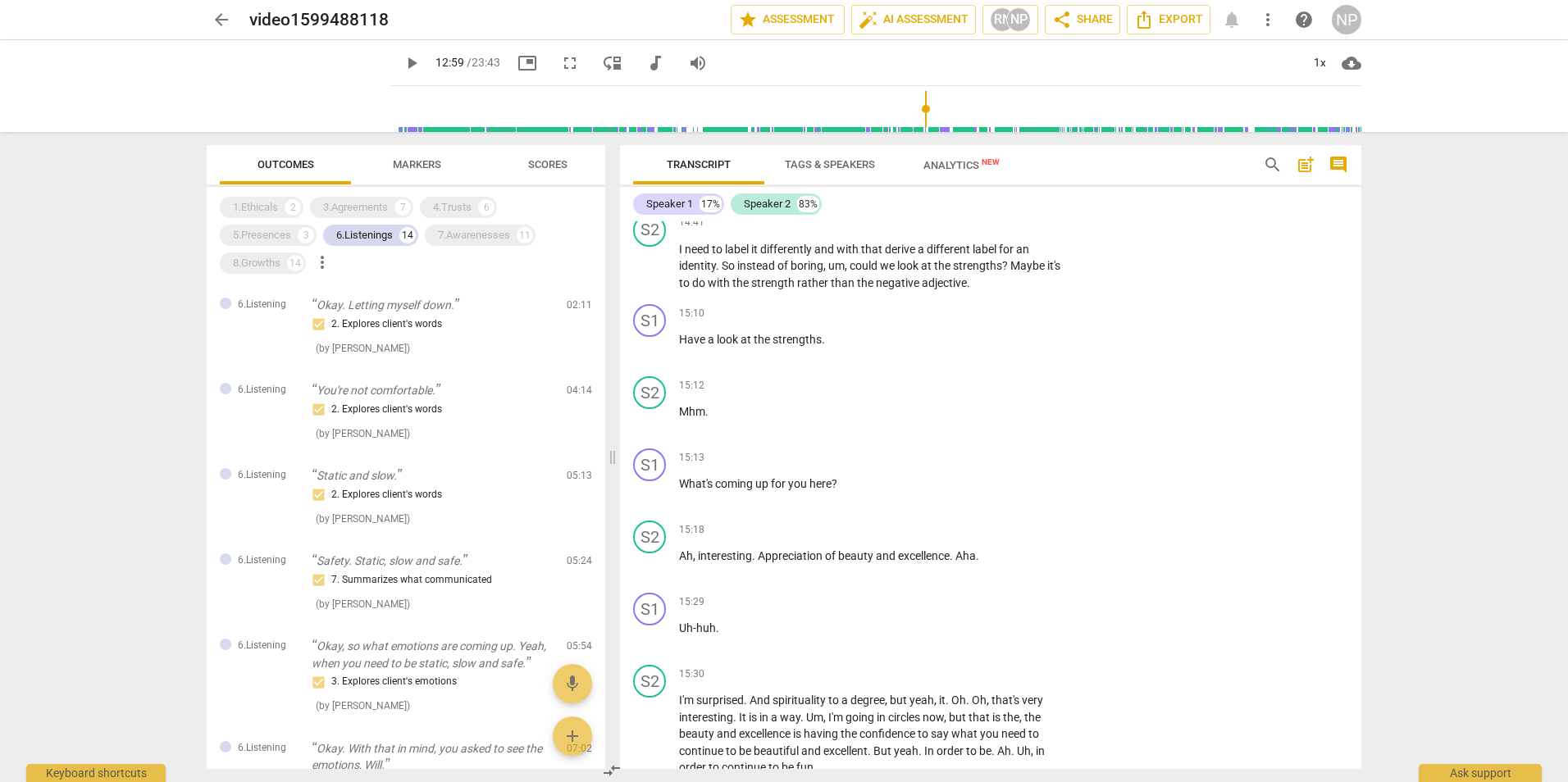 click on "play_arrow" at bounding box center [412, 63] 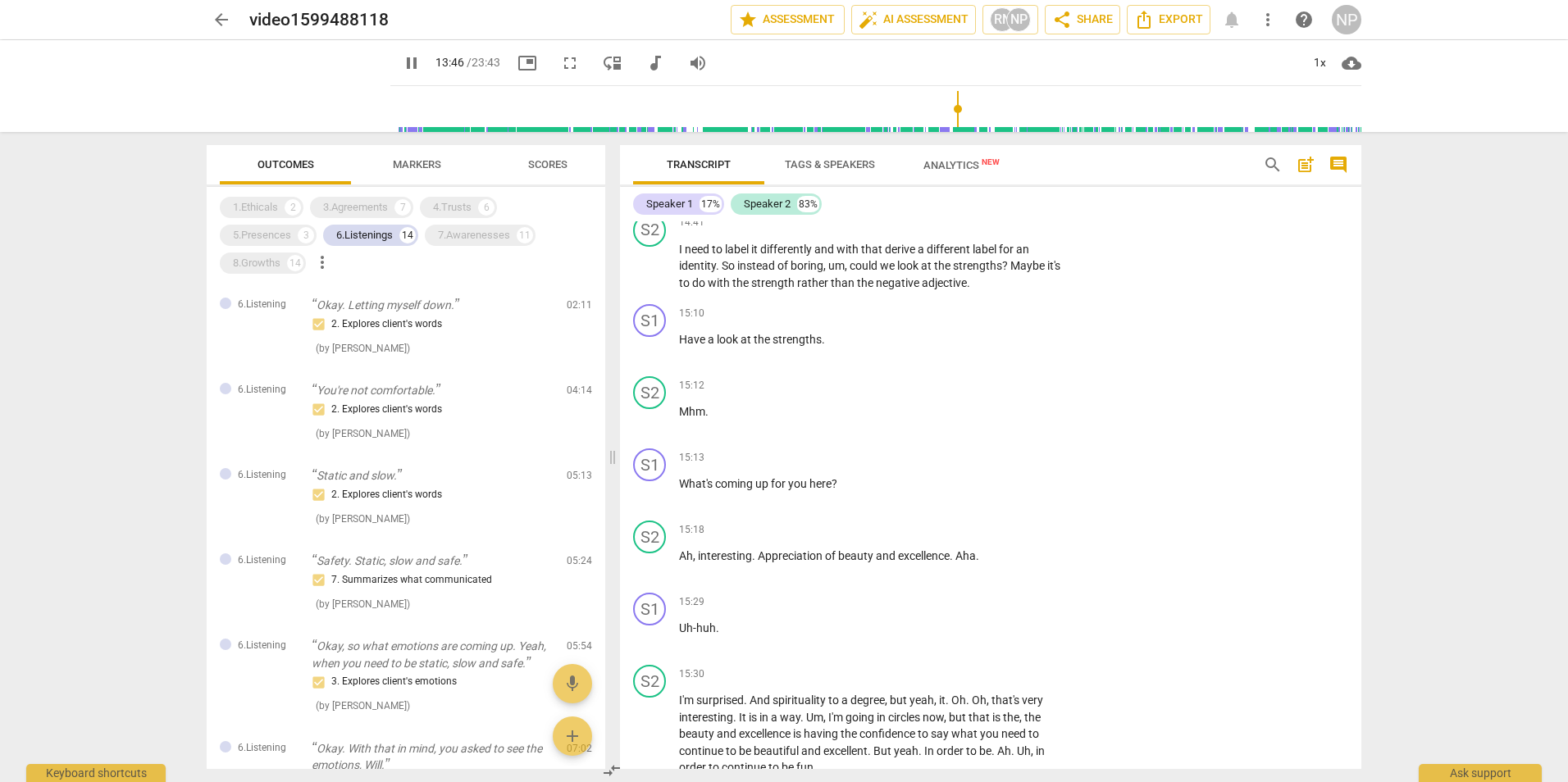 click on "pause" at bounding box center (412, 63) 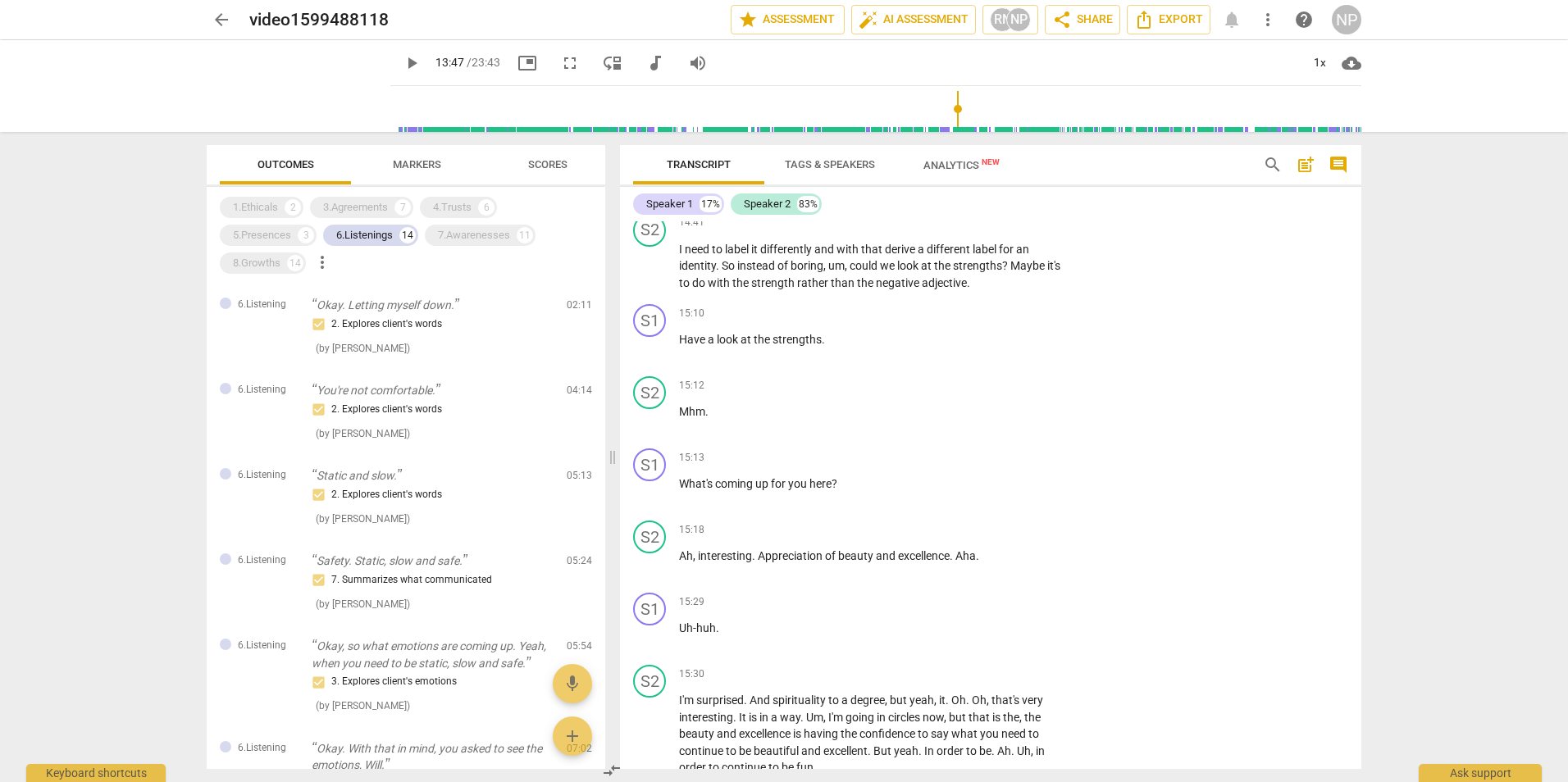 click on "play_arrow" at bounding box center [412, 63] 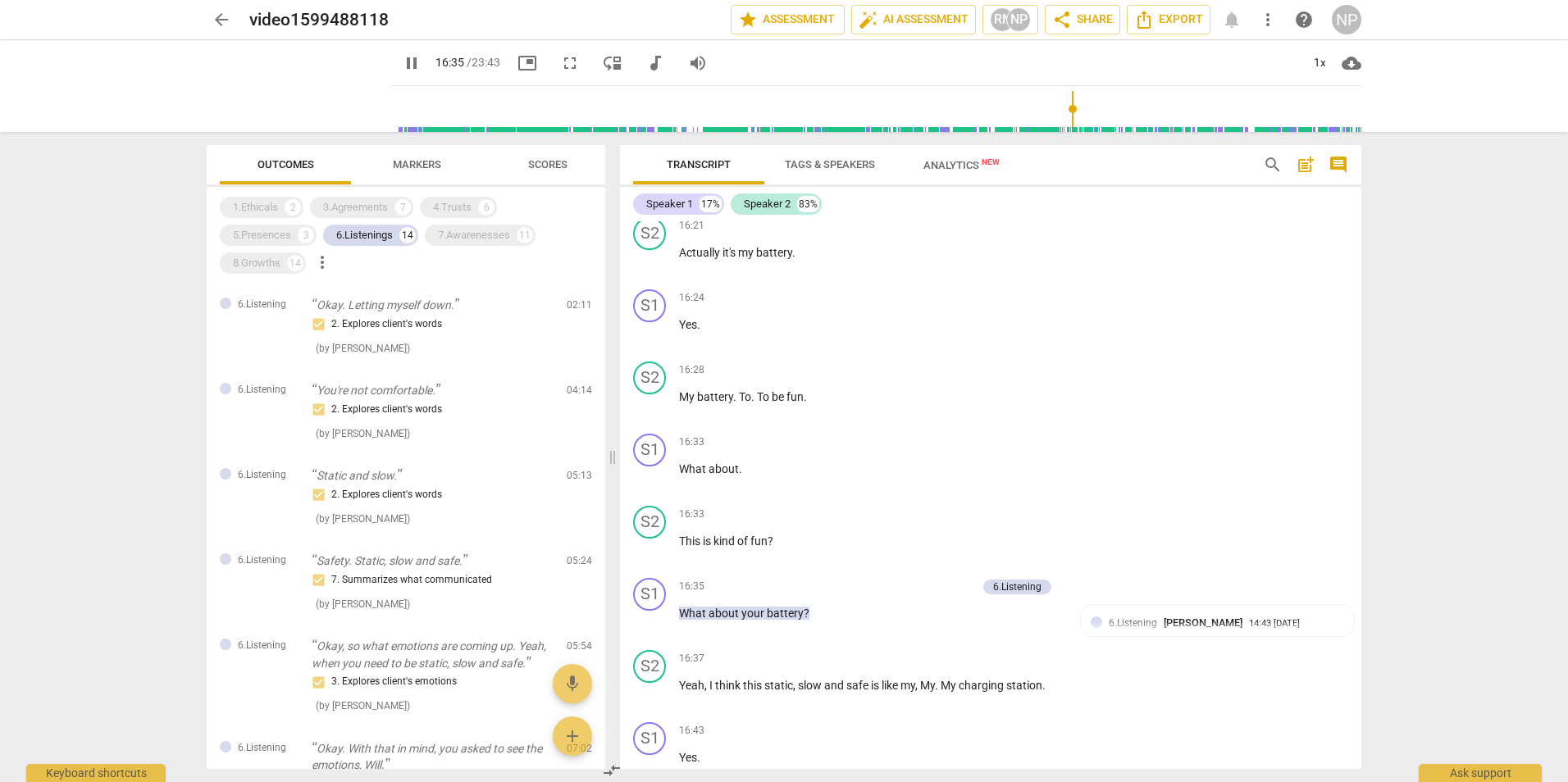 scroll, scrollTop: 6968, scrollLeft: 0, axis: vertical 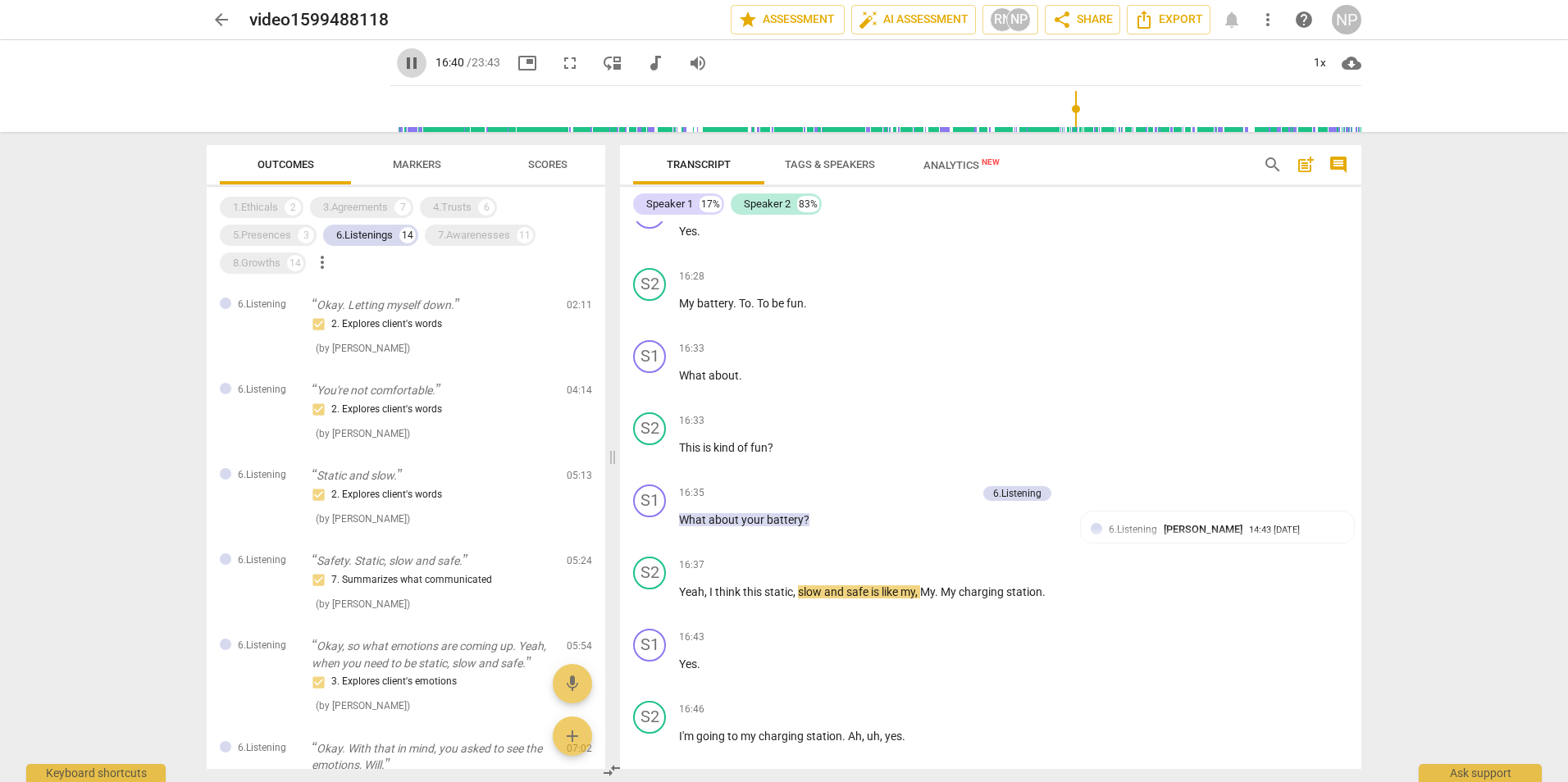 click on "pause" at bounding box center (412, 63) 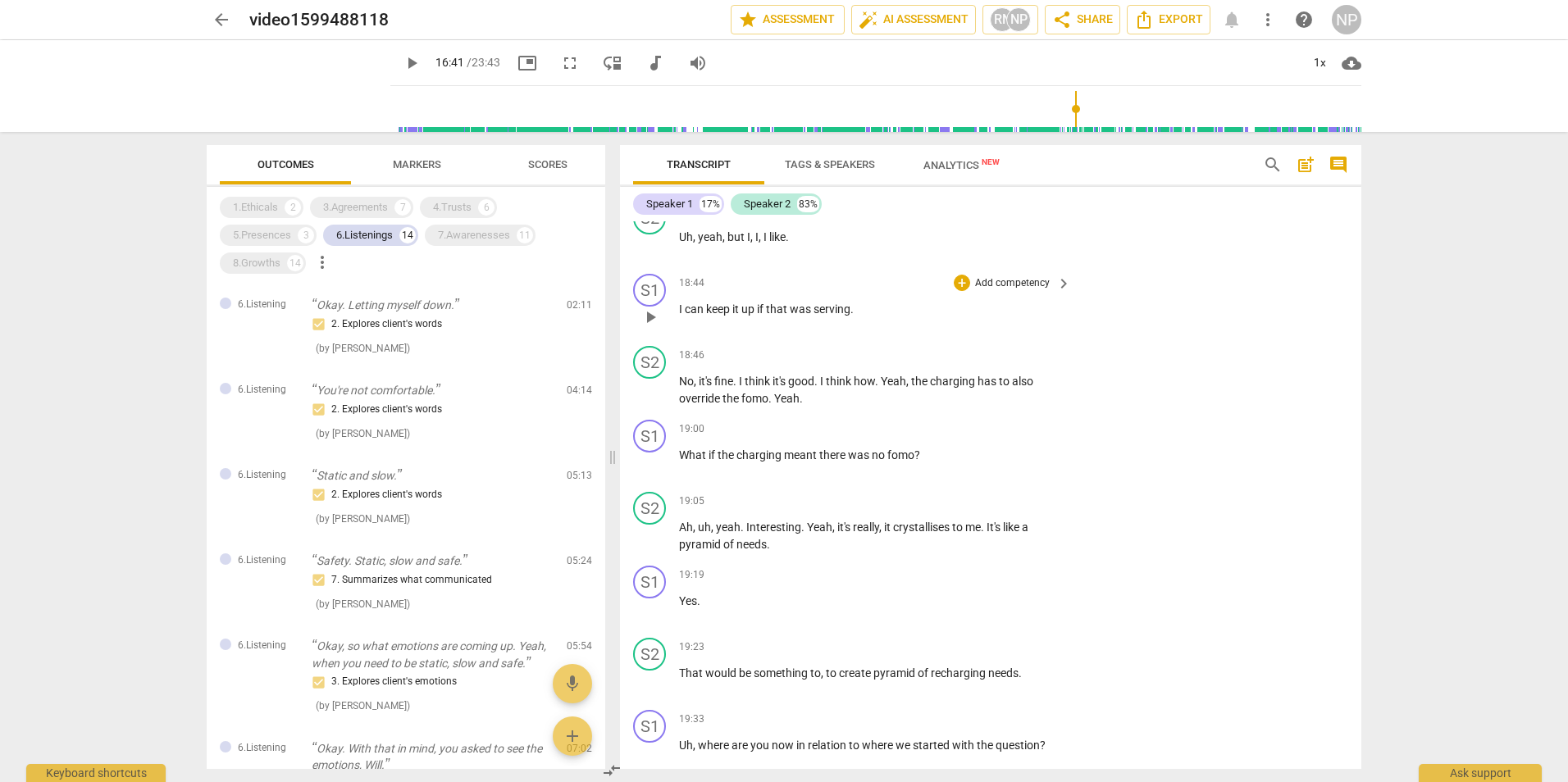 scroll, scrollTop: 8935, scrollLeft: 0, axis: vertical 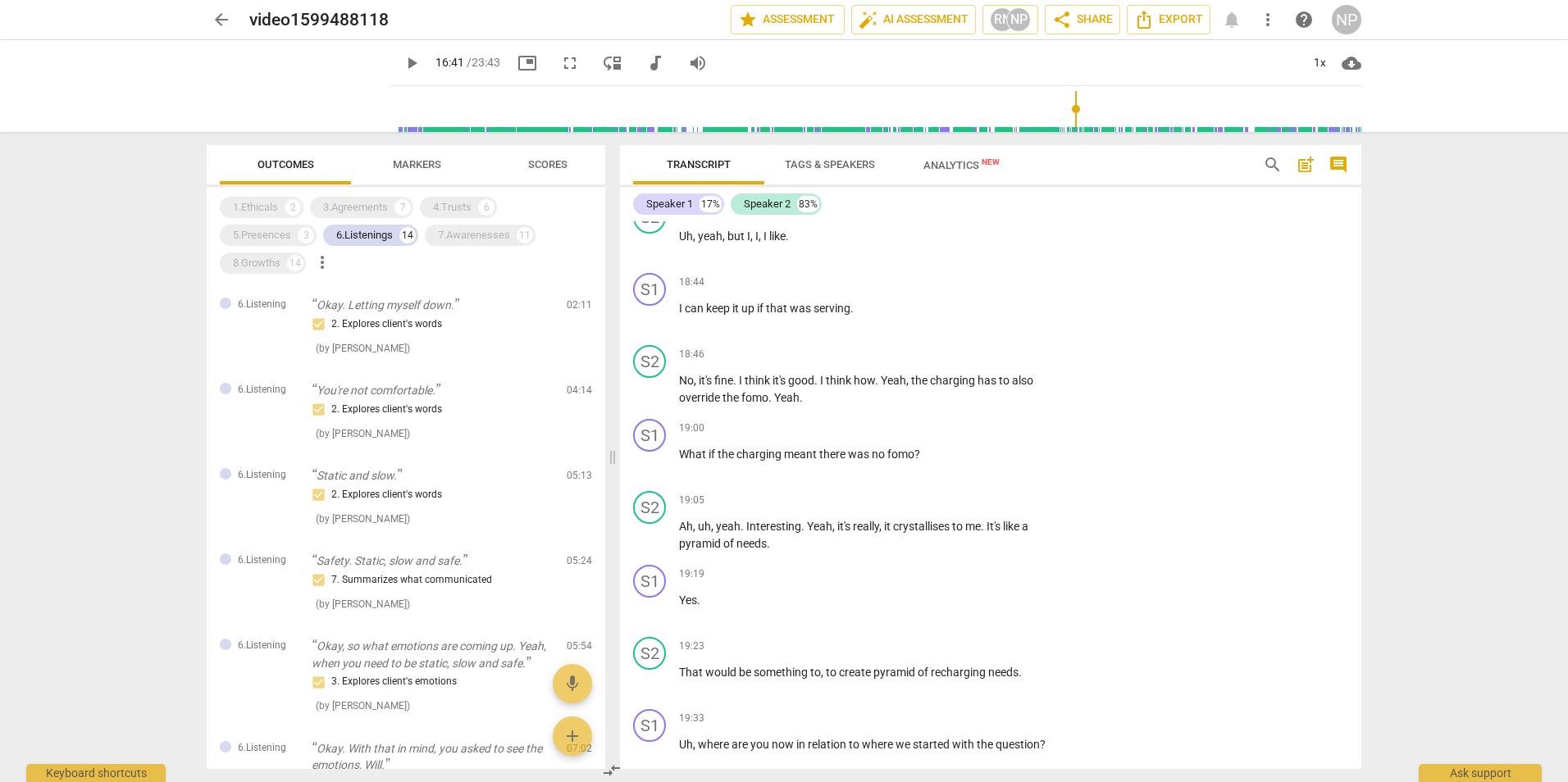 click on "play_arrow" at bounding box center (412, 63) 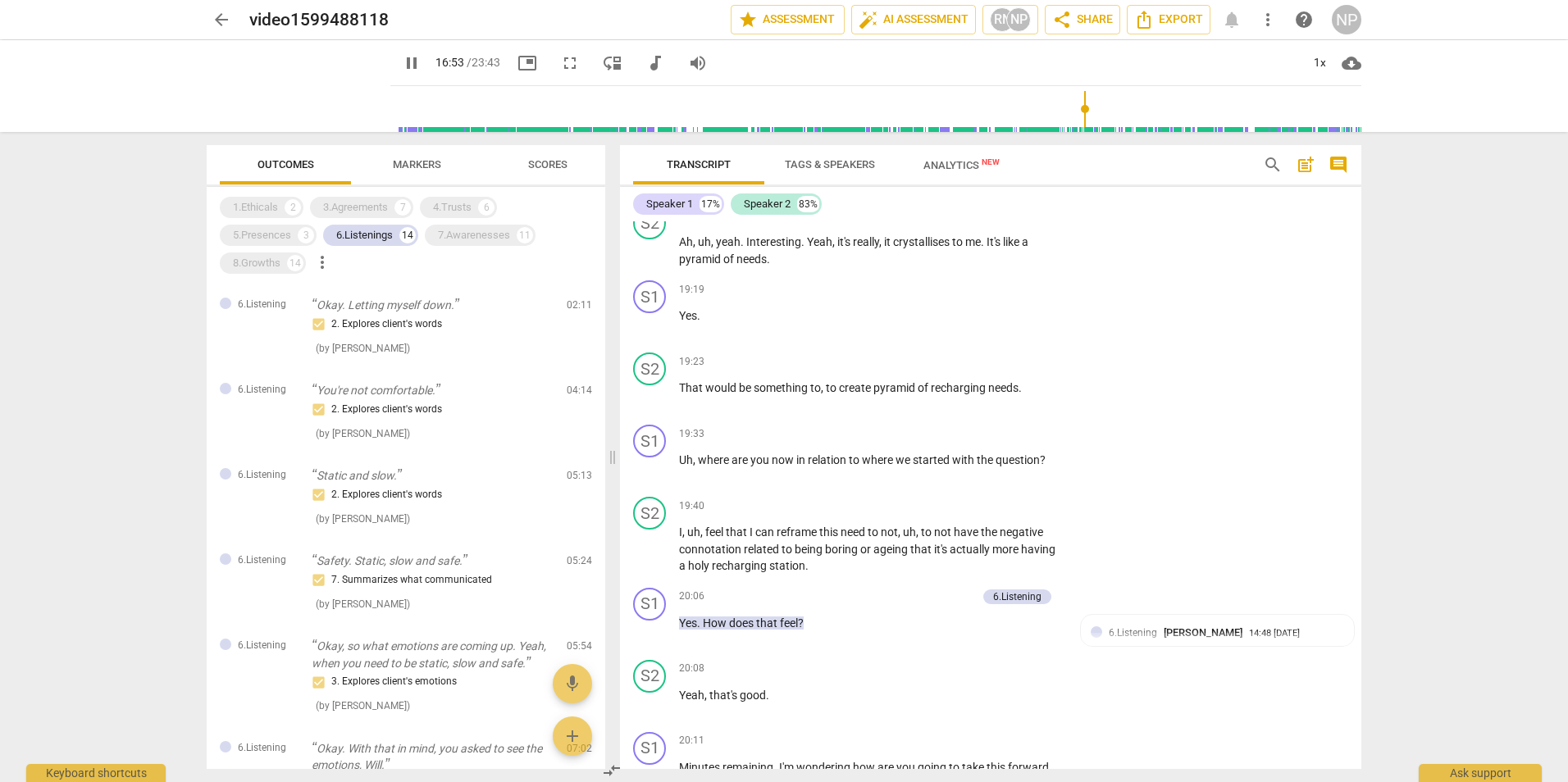 scroll, scrollTop: 9263, scrollLeft: 0, axis: vertical 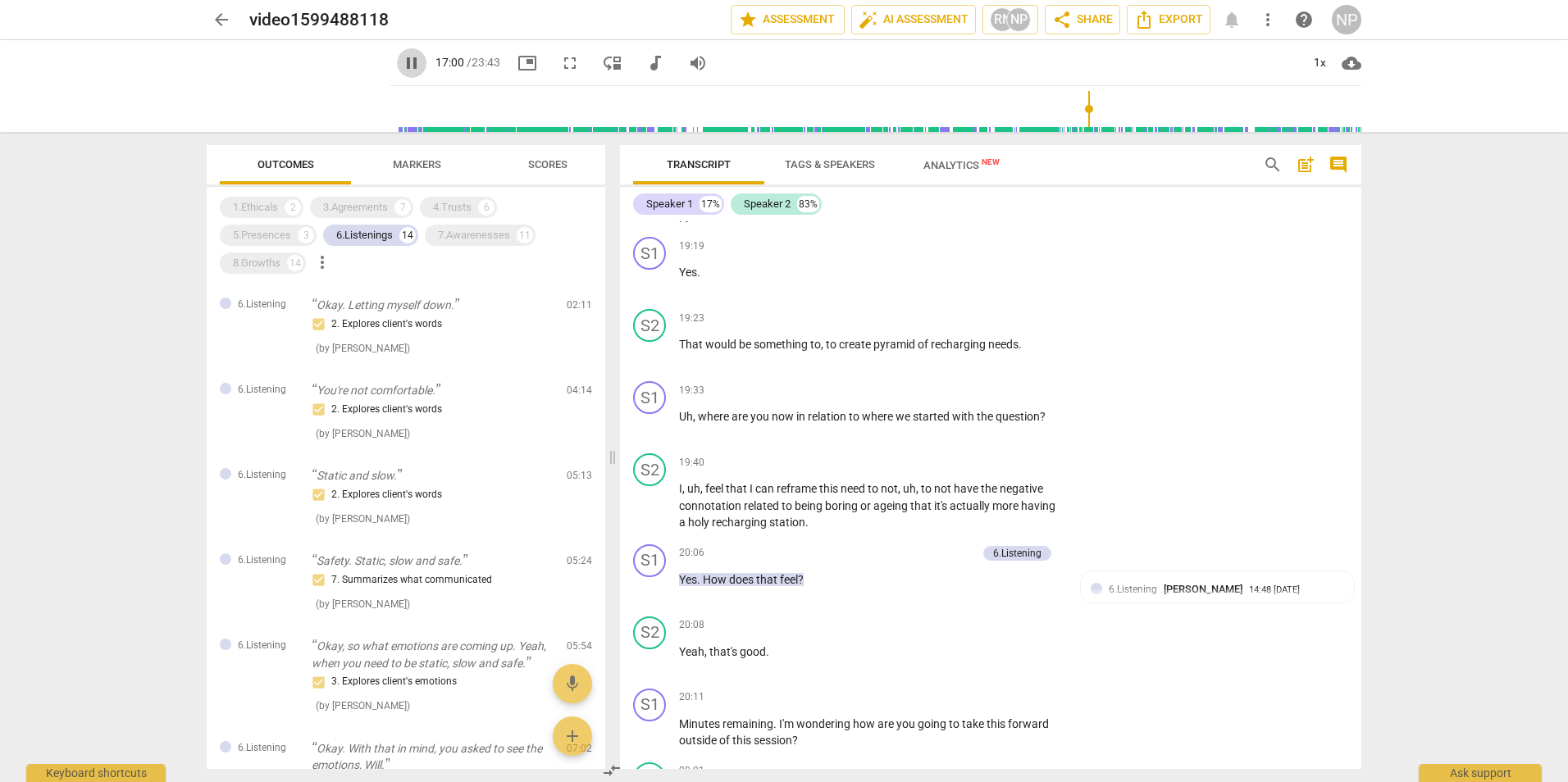 click on "pause" at bounding box center (412, 63) 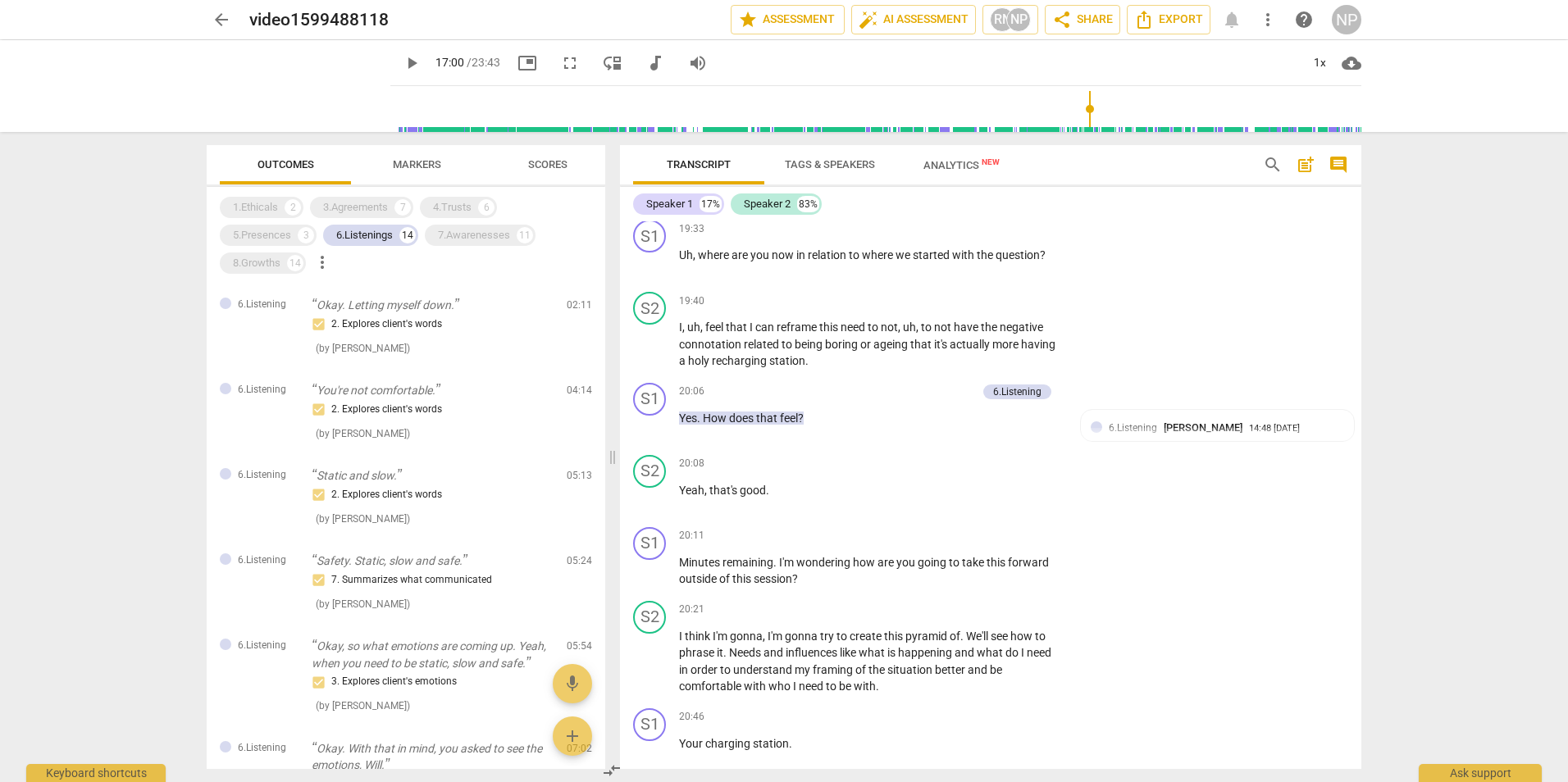 scroll, scrollTop: 9345, scrollLeft: 0, axis: vertical 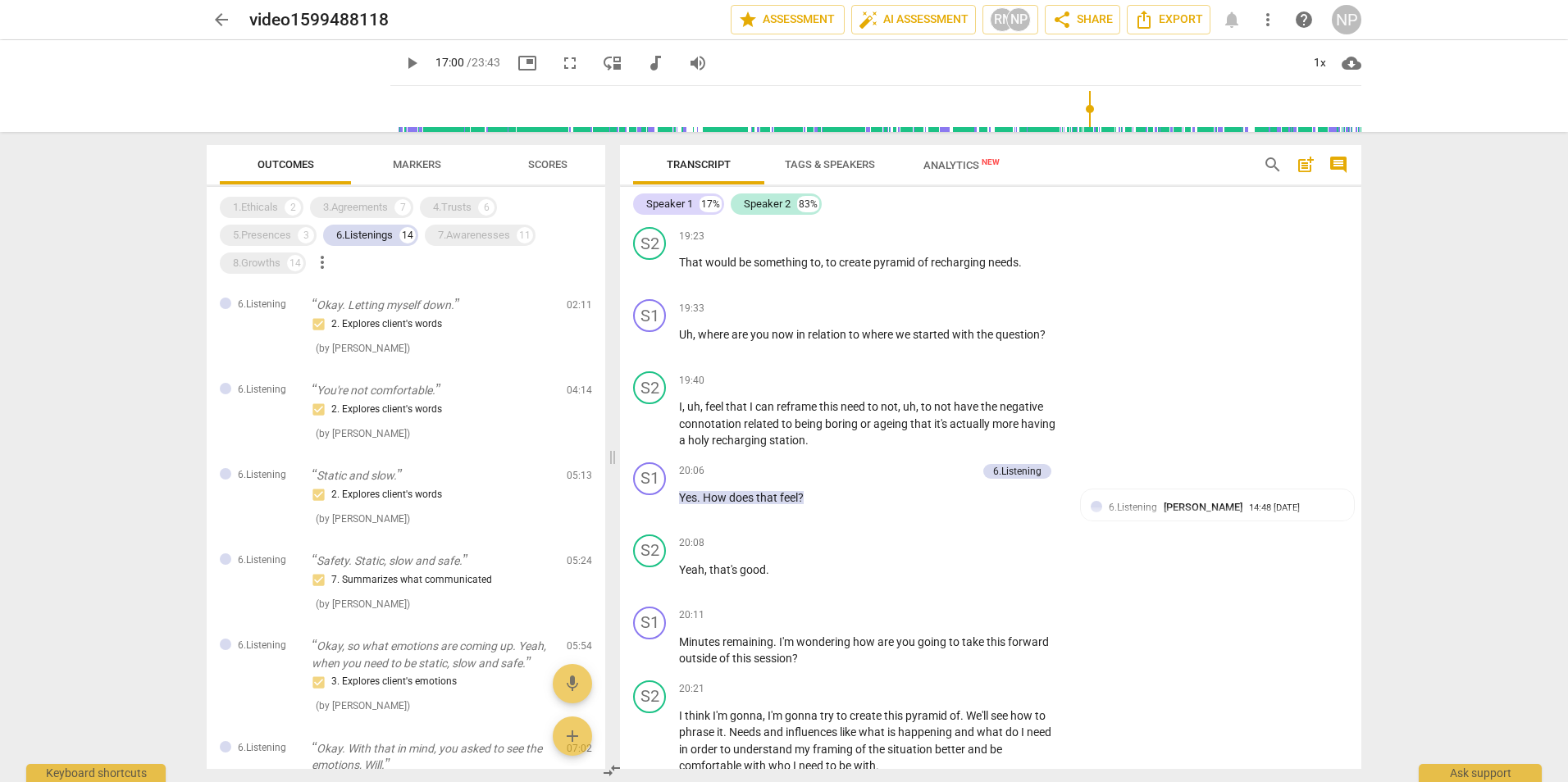 click on "play_arrow" at bounding box center [412, 63] 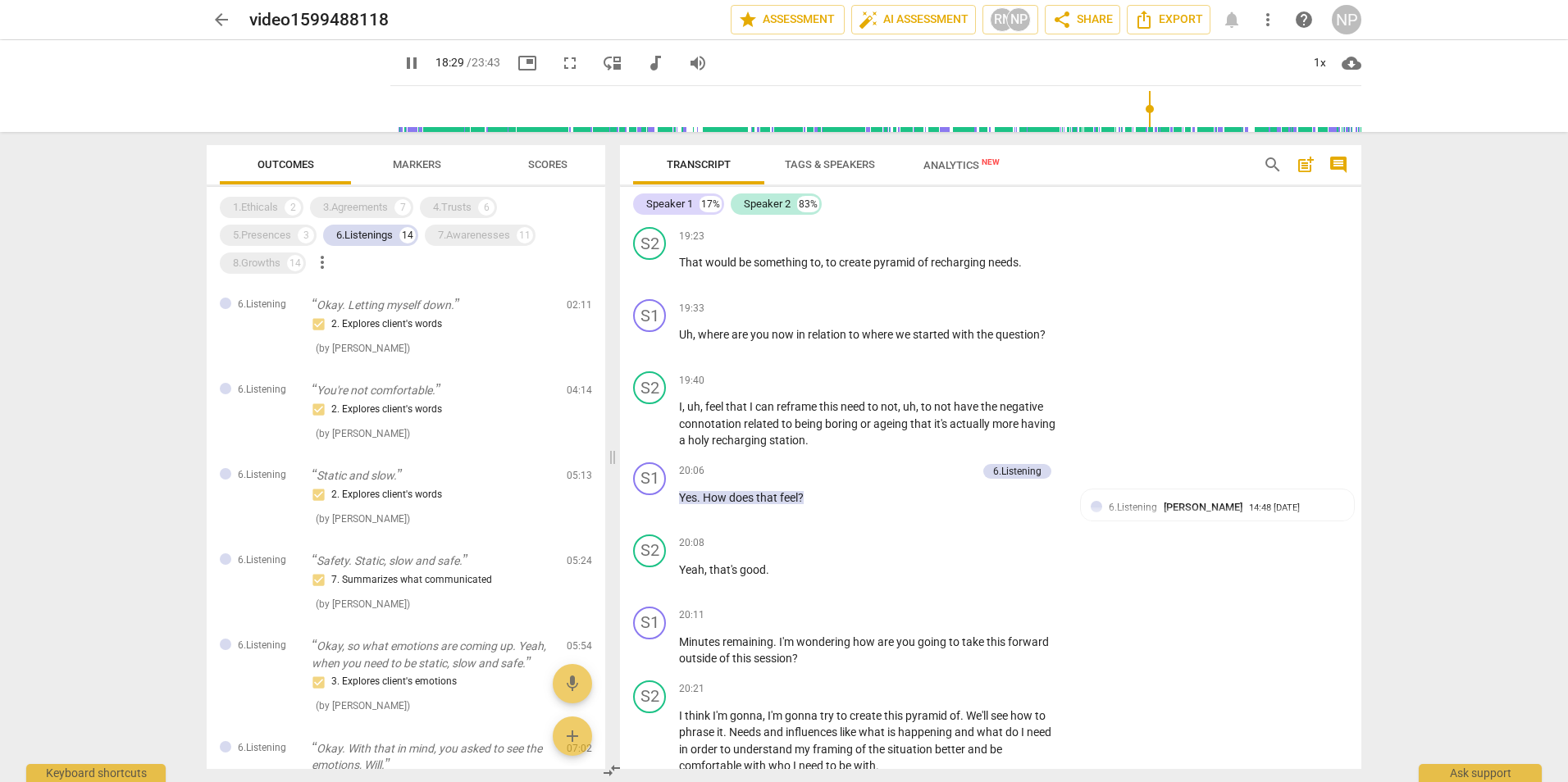 click on "pause" at bounding box center [412, 63] 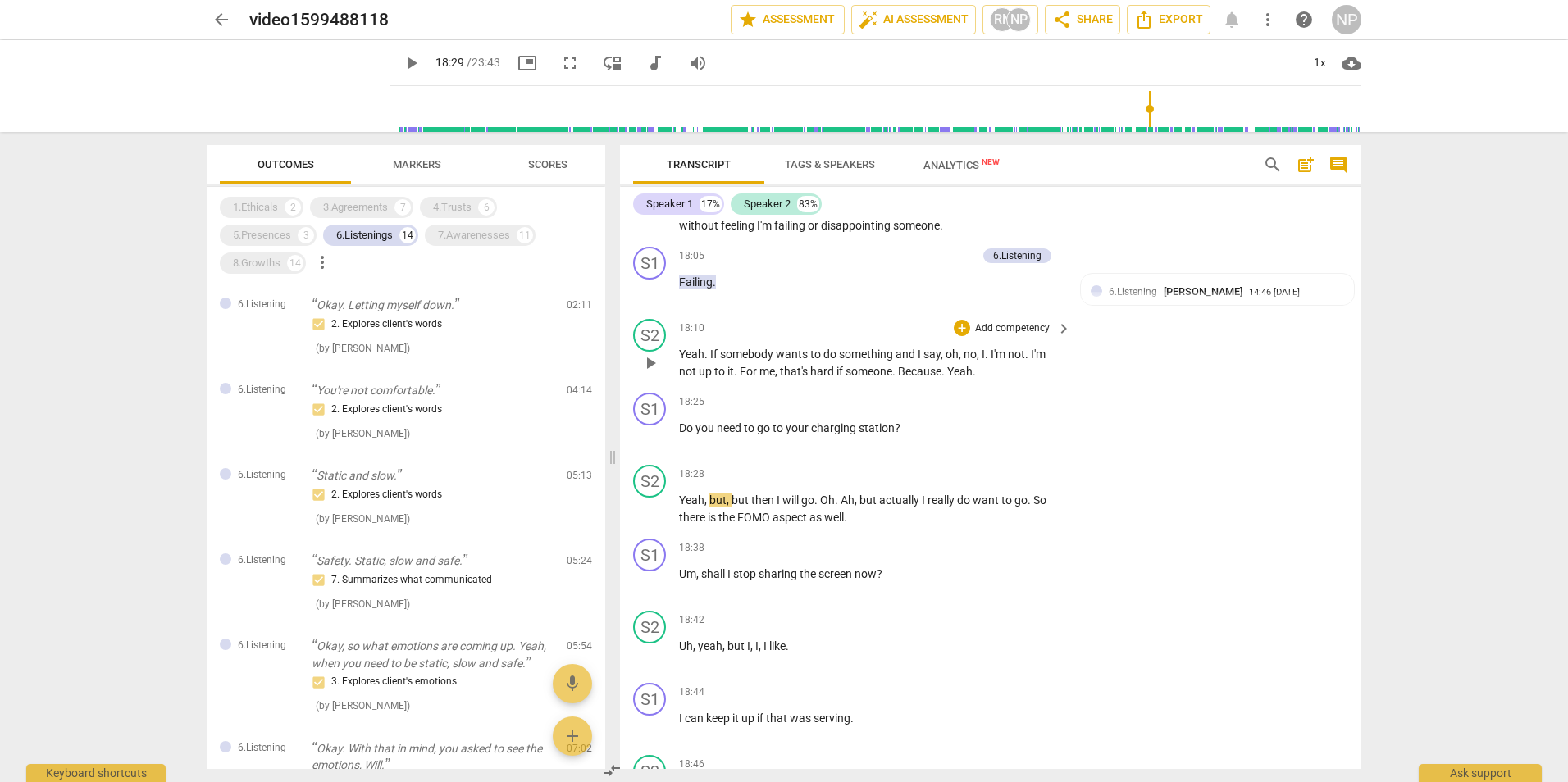 scroll, scrollTop: 8607, scrollLeft: 0, axis: vertical 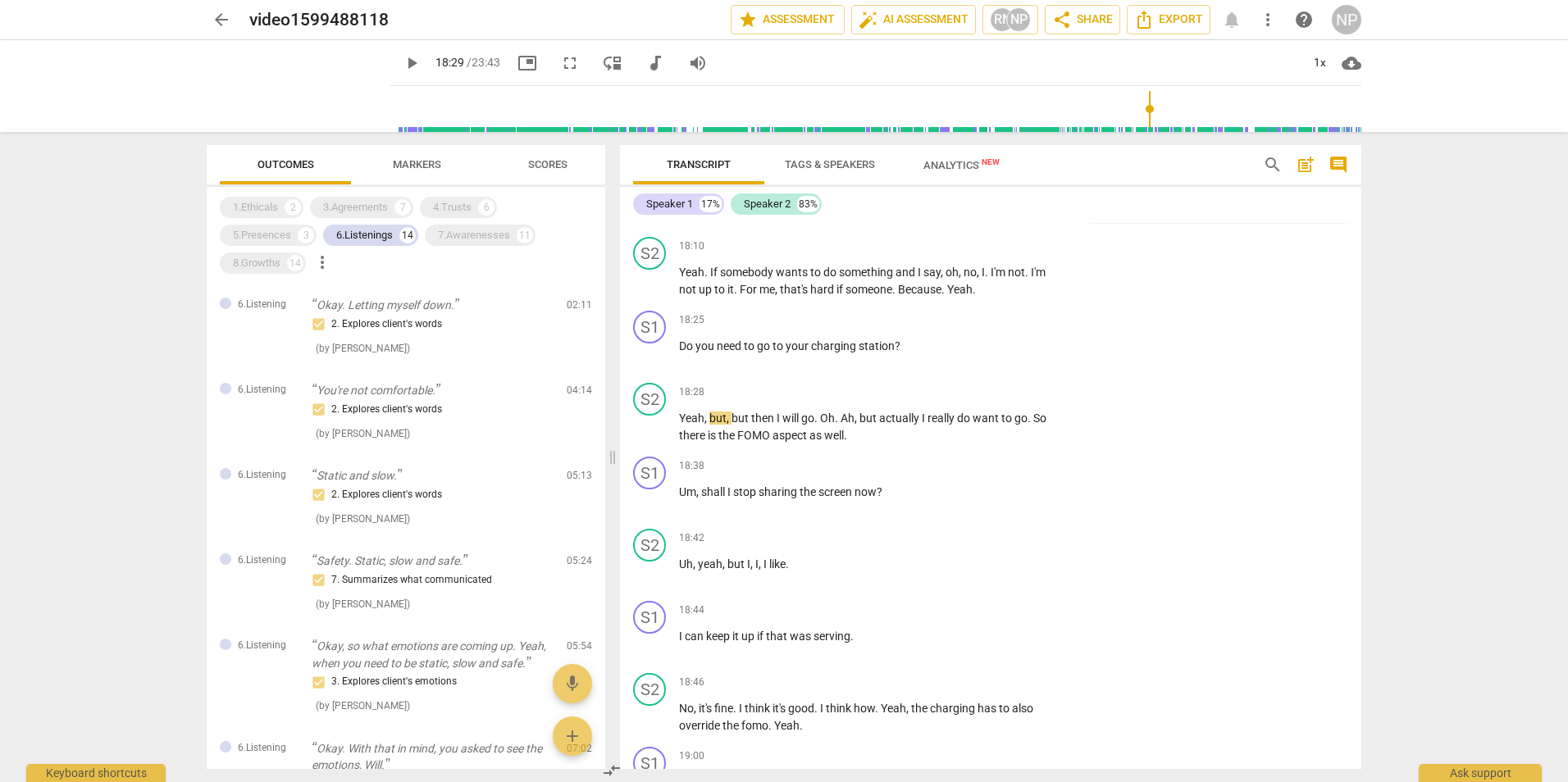 click on "play_arrow" at bounding box center (412, 63) 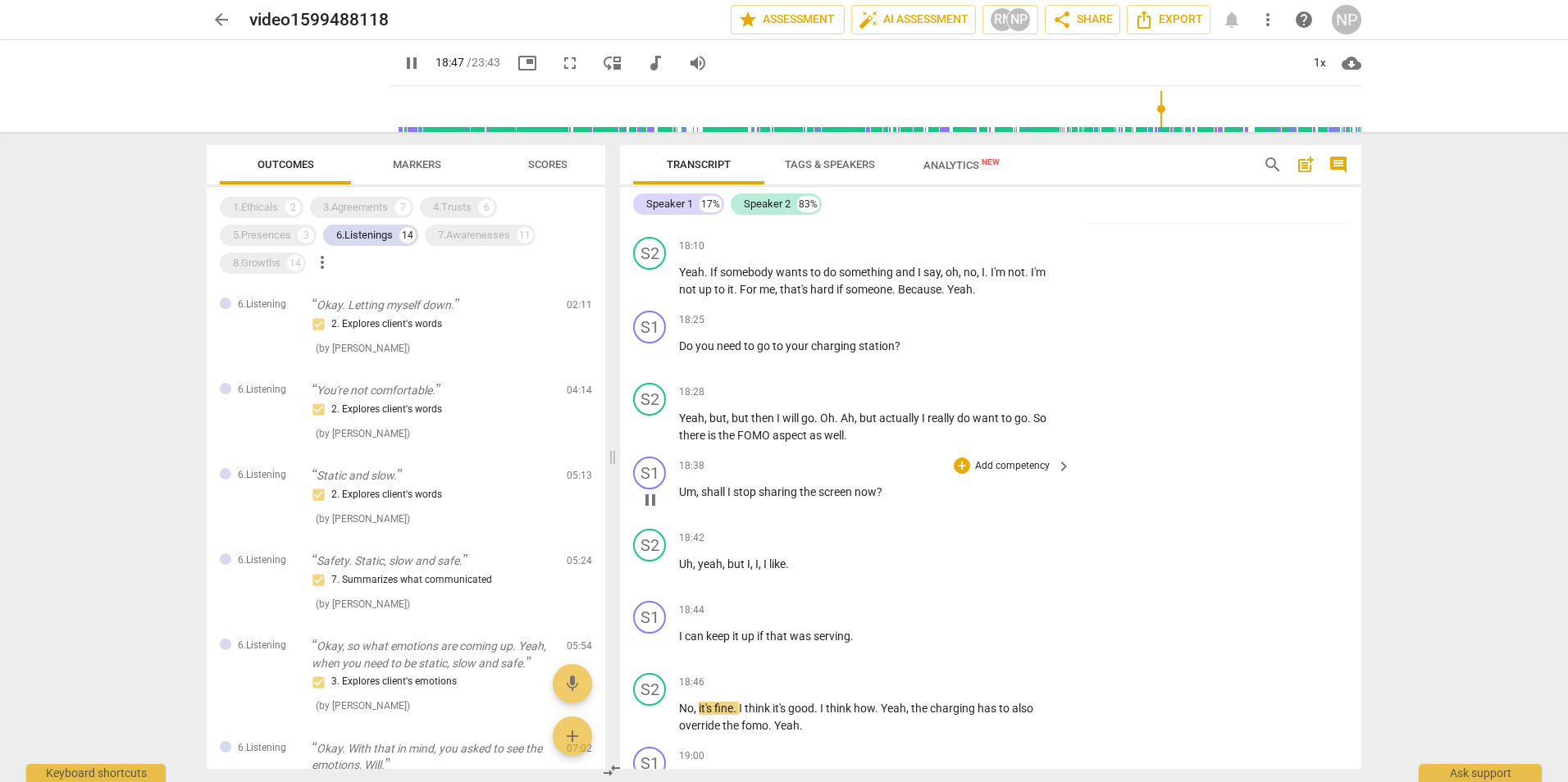 scroll, scrollTop: 8935, scrollLeft: 0, axis: vertical 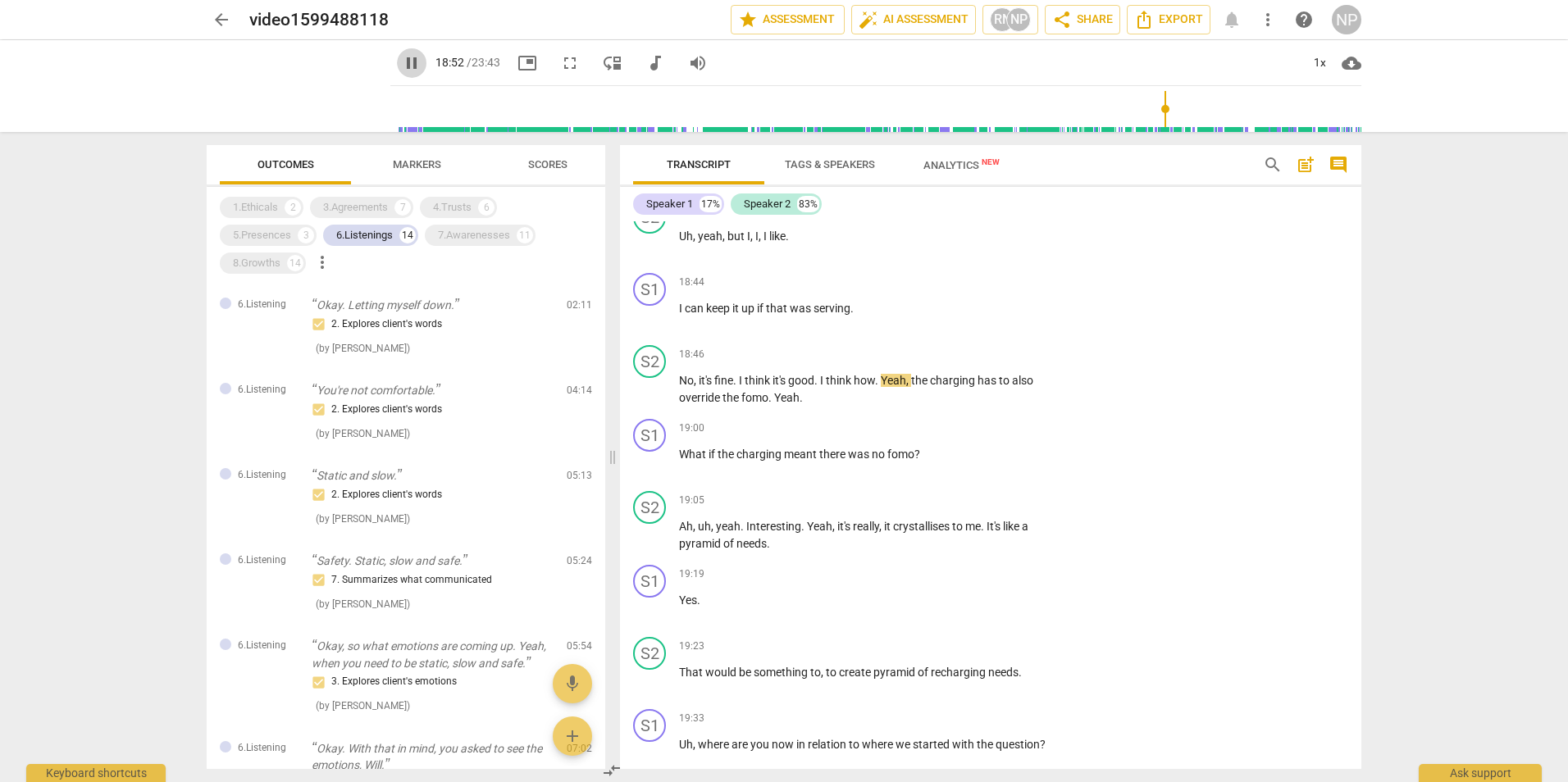 click on "pause" at bounding box center [412, 63] 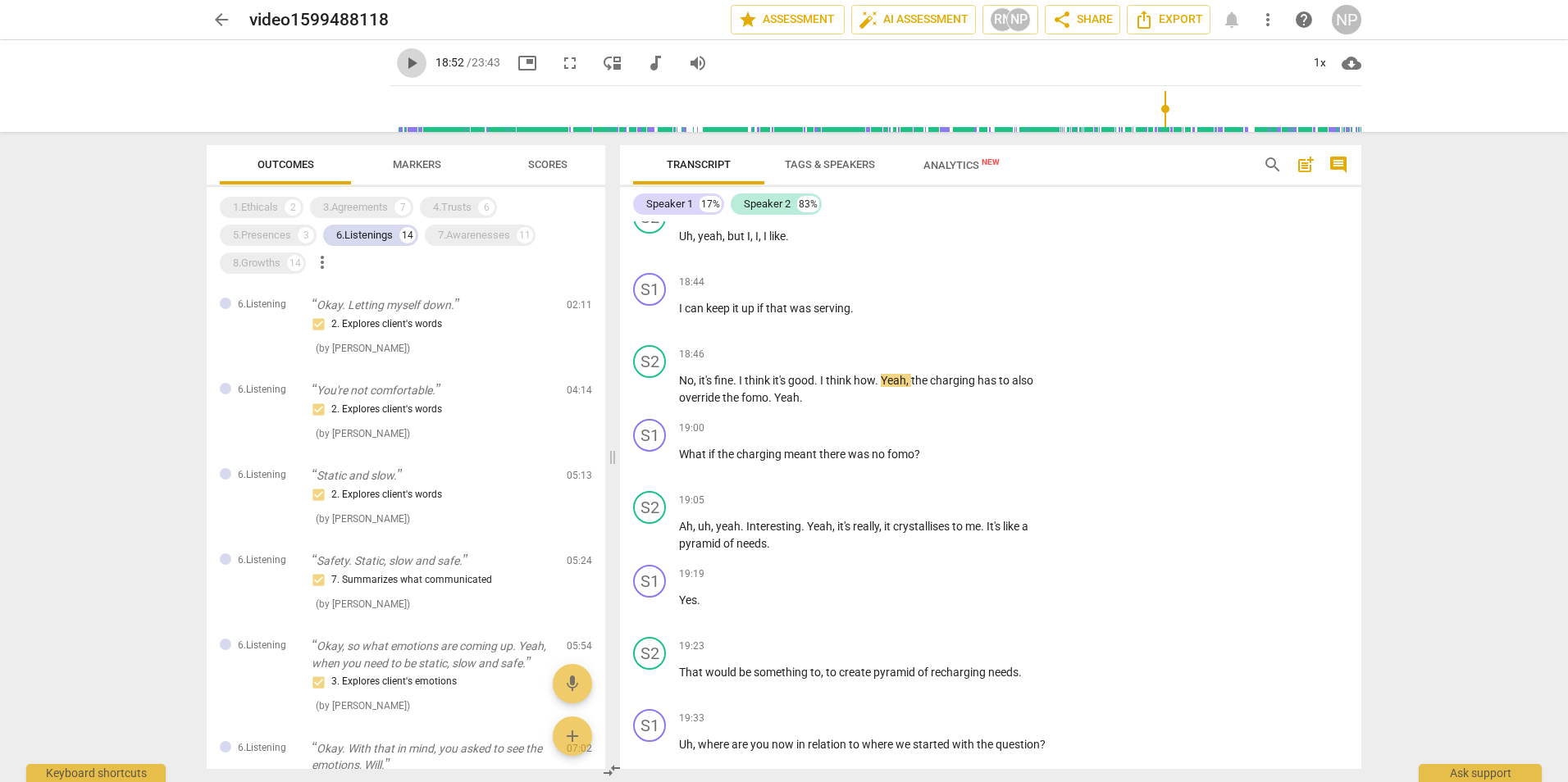 click on "play_arrow" at bounding box center [412, 63] 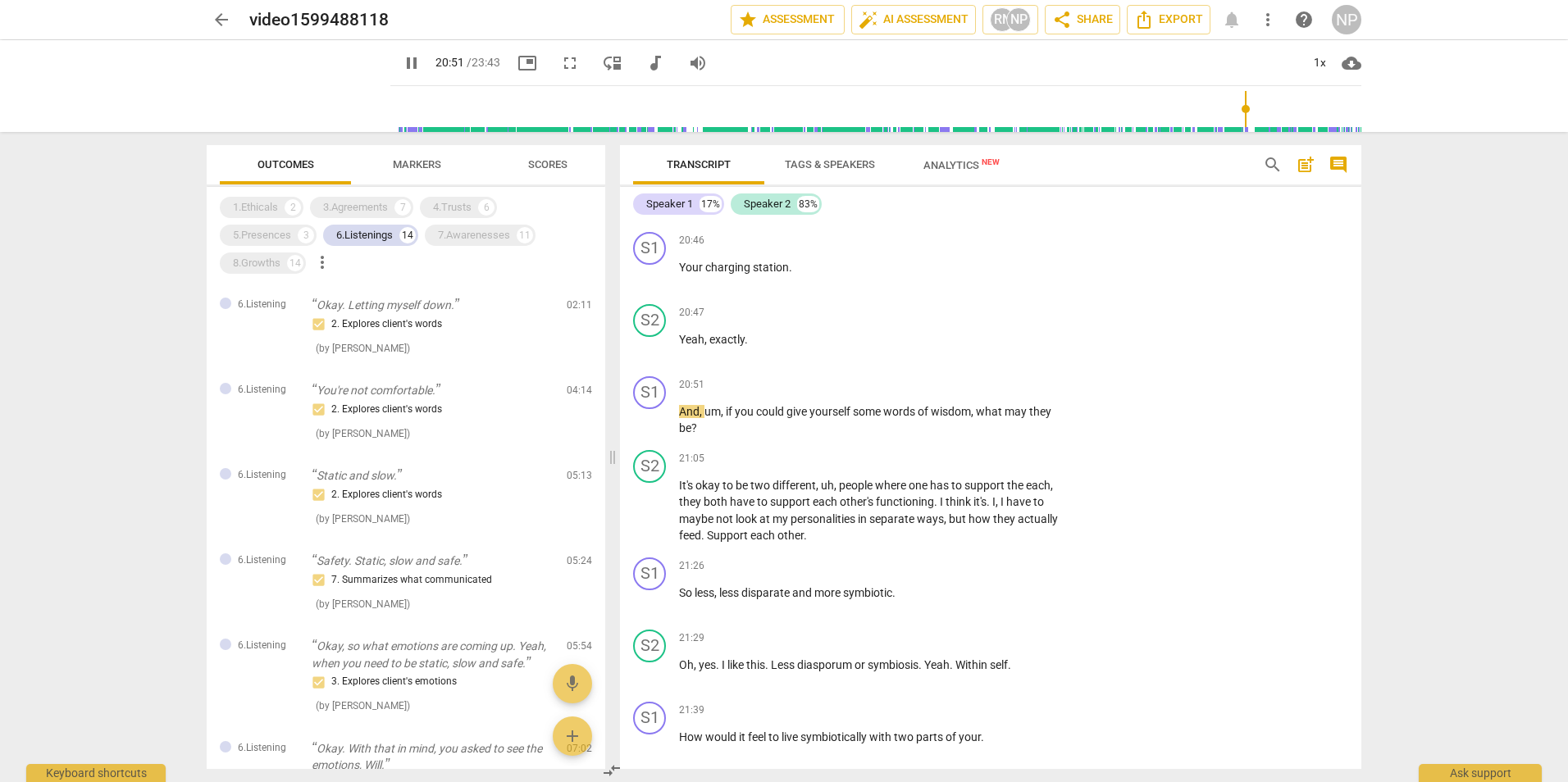scroll, scrollTop: 9918, scrollLeft: 0, axis: vertical 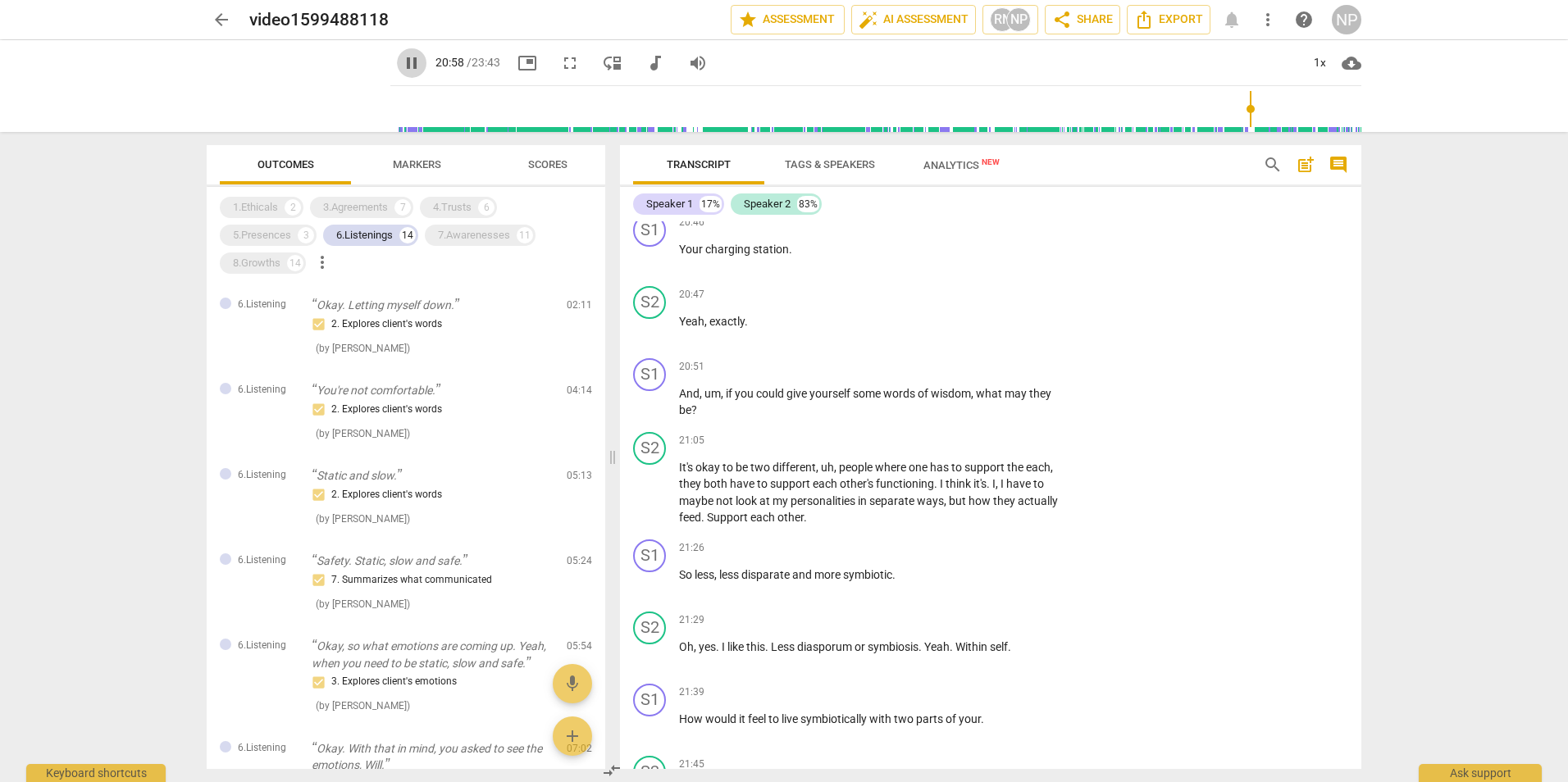 click on "pause" at bounding box center (412, 63) 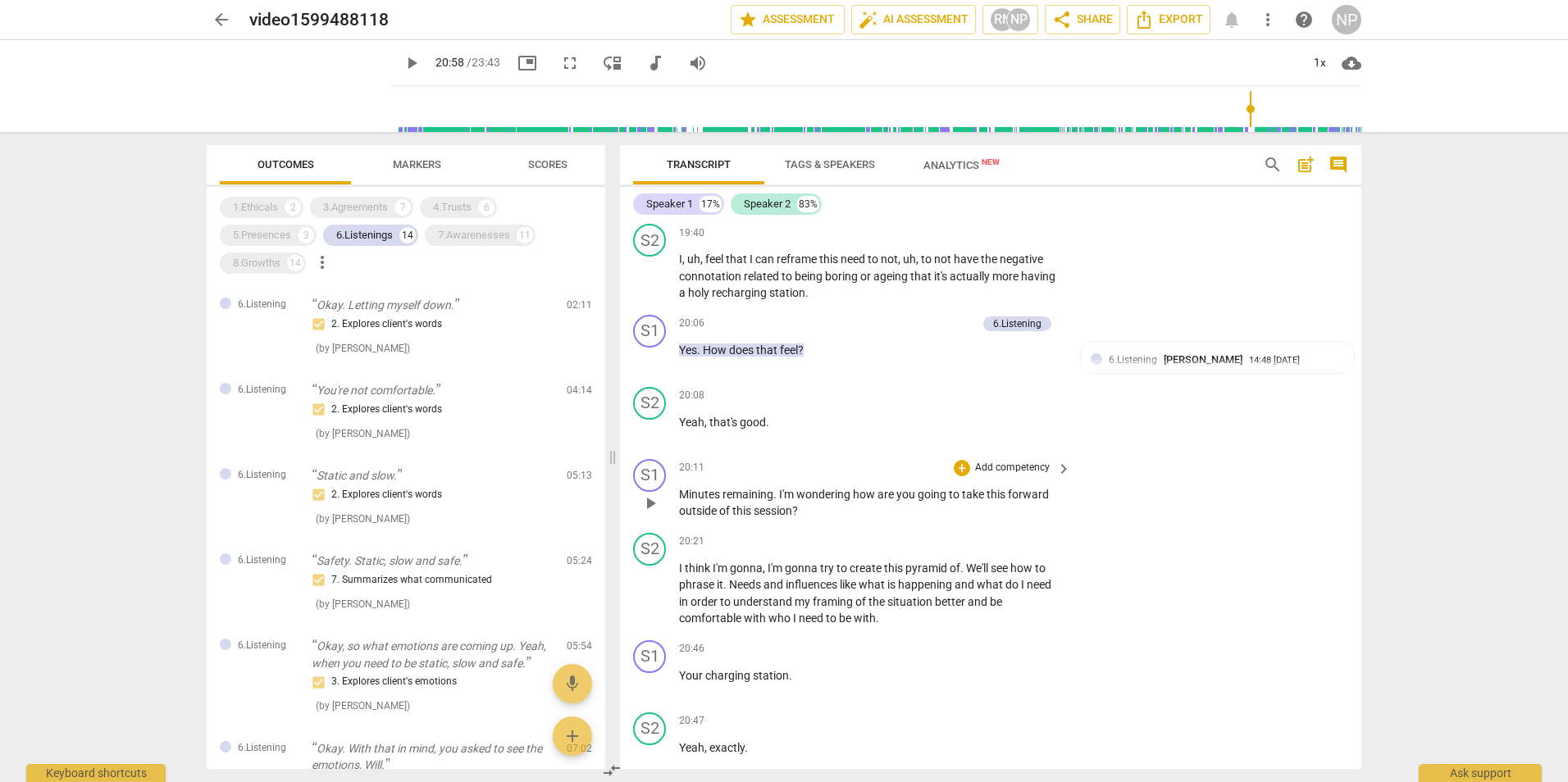 scroll, scrollTop: 9509, scrollLeft: 0, axis: vertical 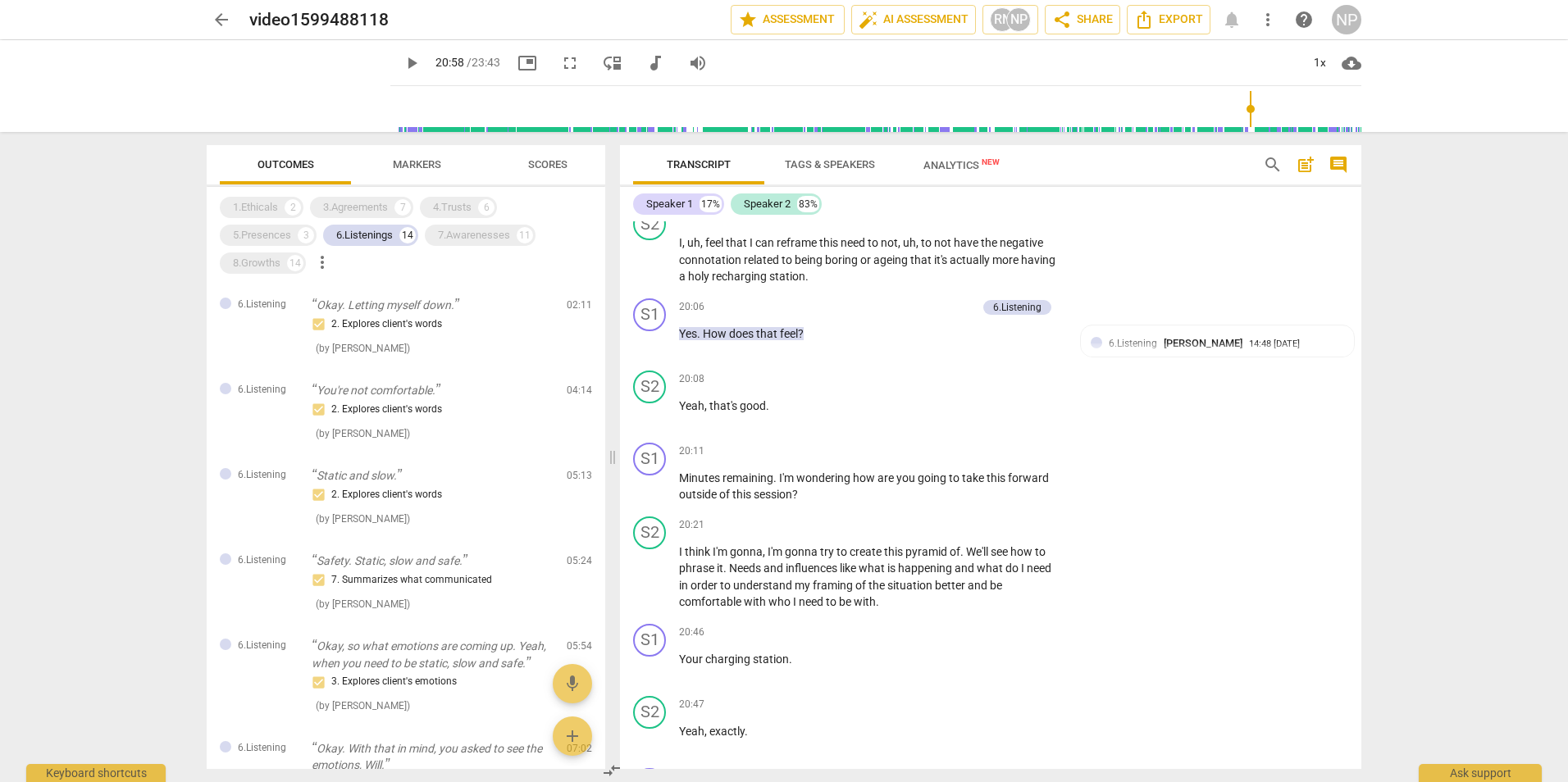 click on "play_arrow" at bounding box center (412, 63) 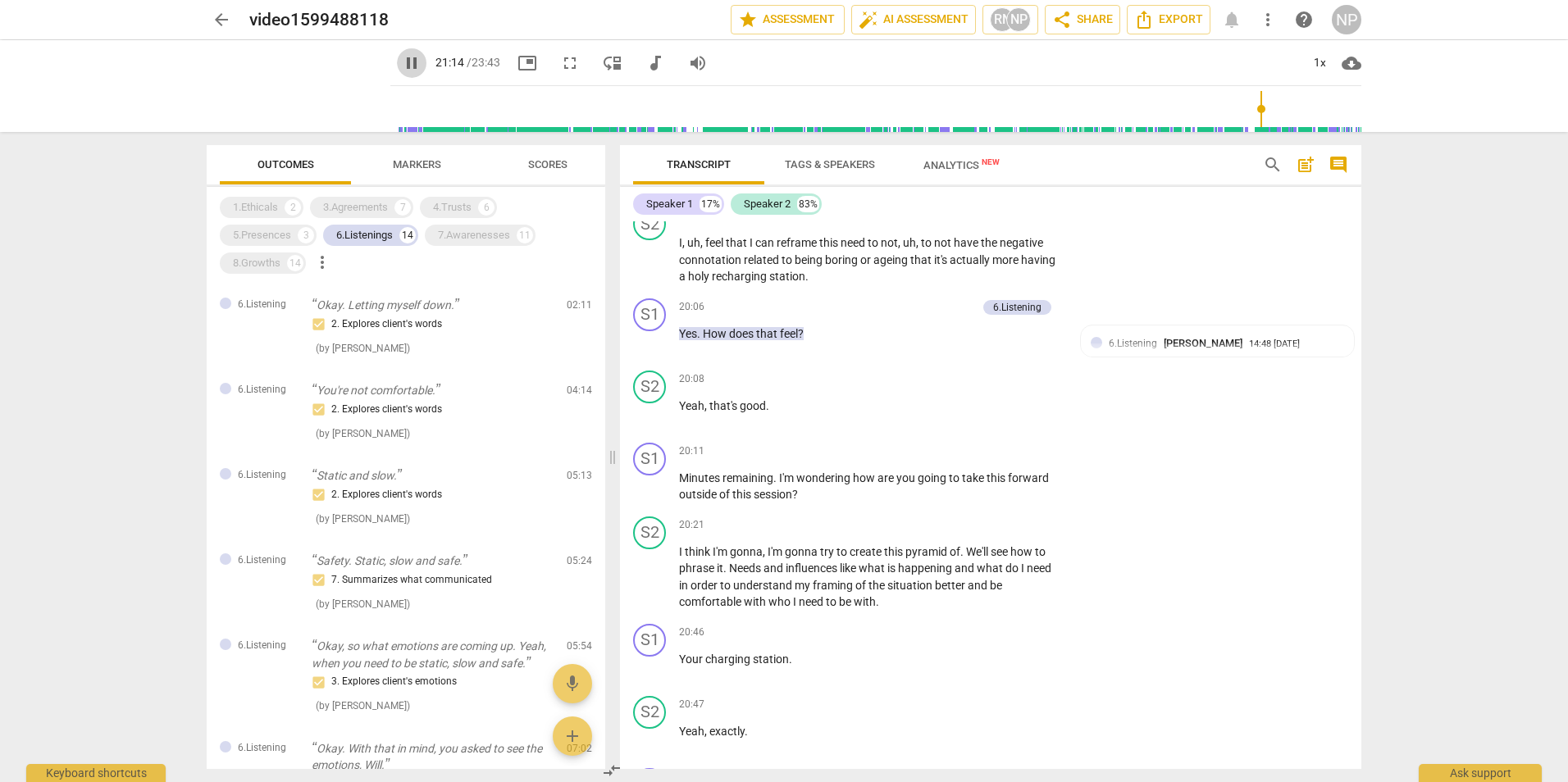 click on "pause" at bounding box center [412, 63] 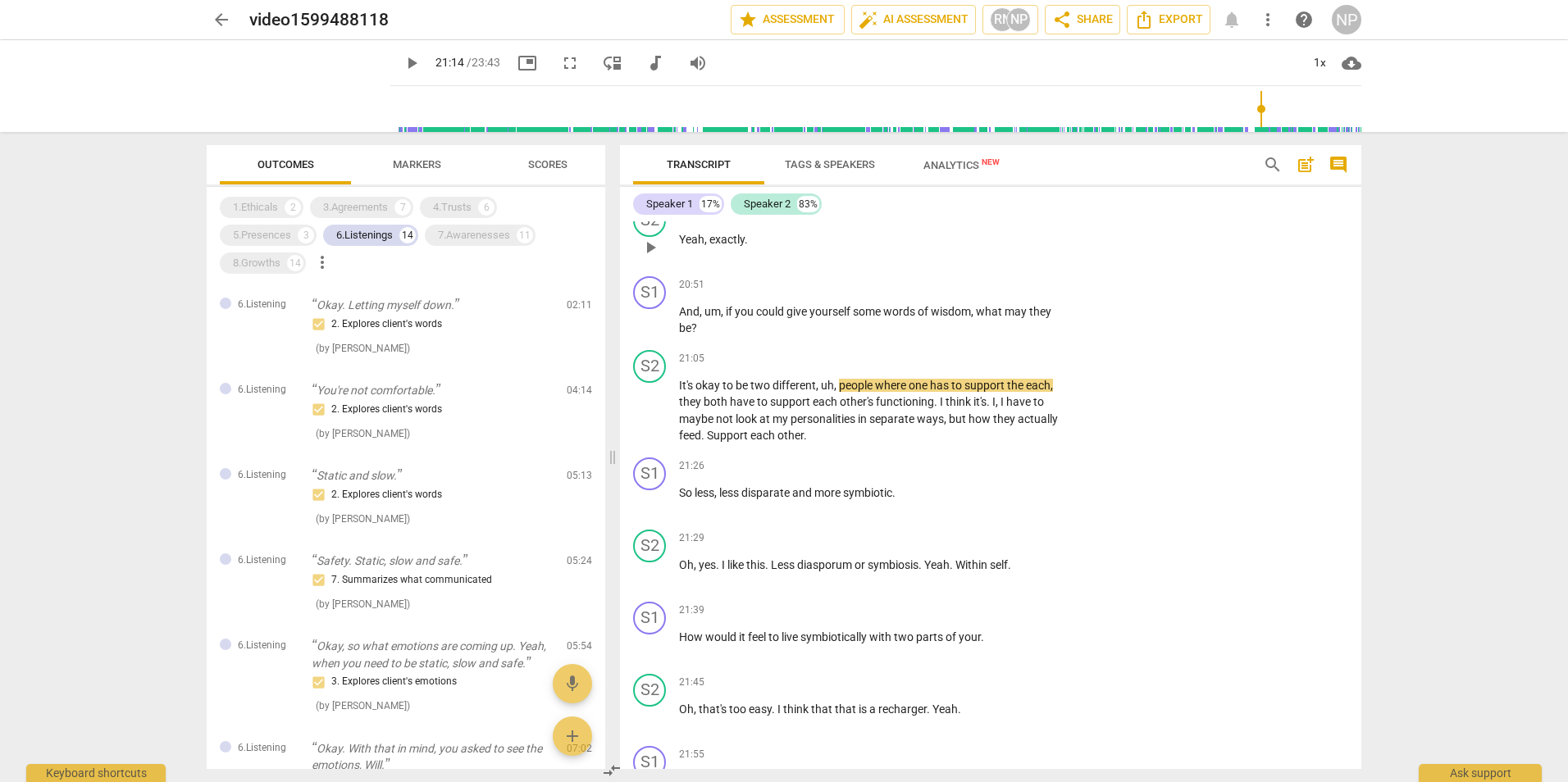 scroll, scrollTop: 10082, scrollLeft: 0, axis: vertical 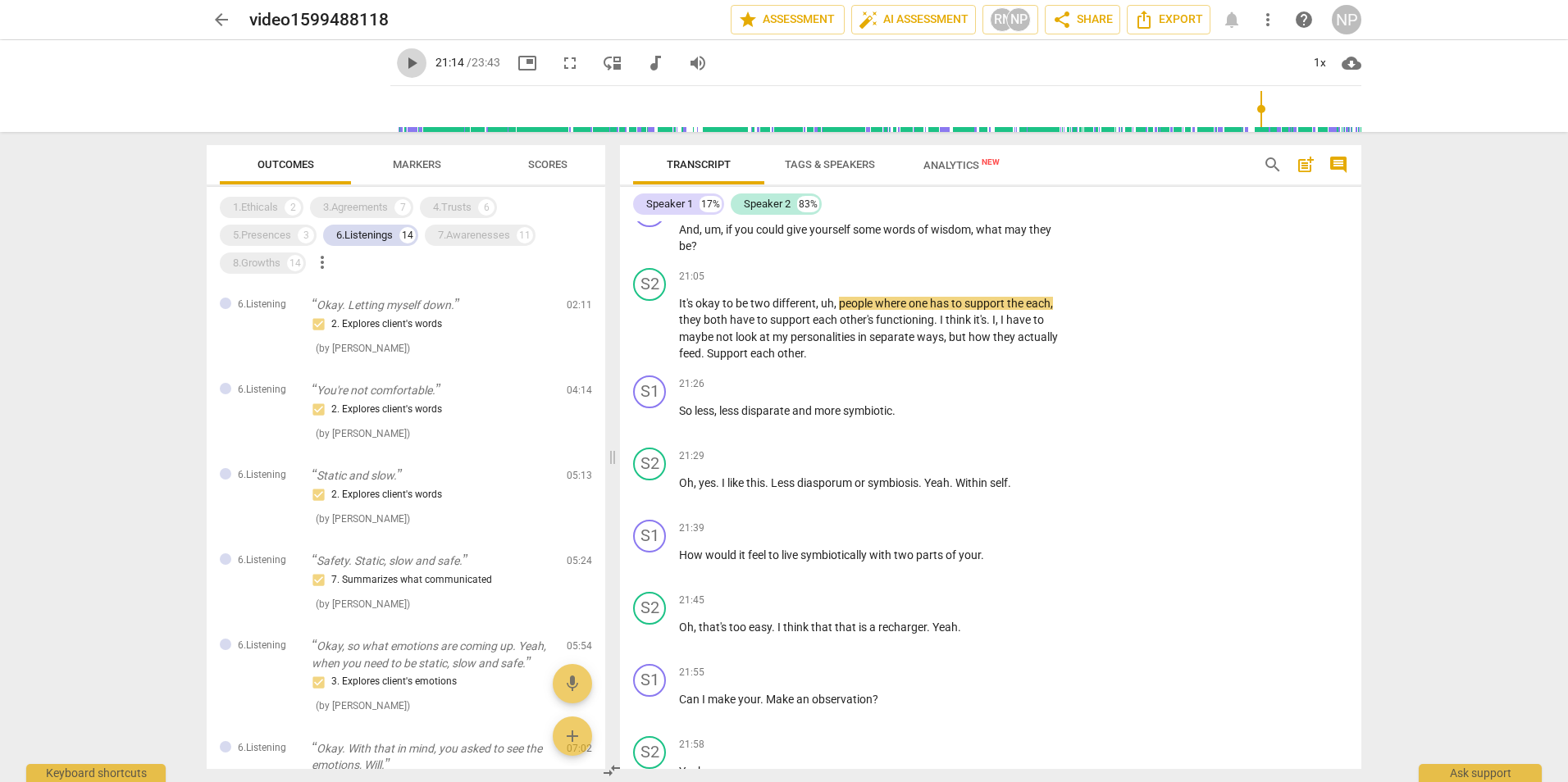 click on "play_arrow" at bounding box center [412, 63] 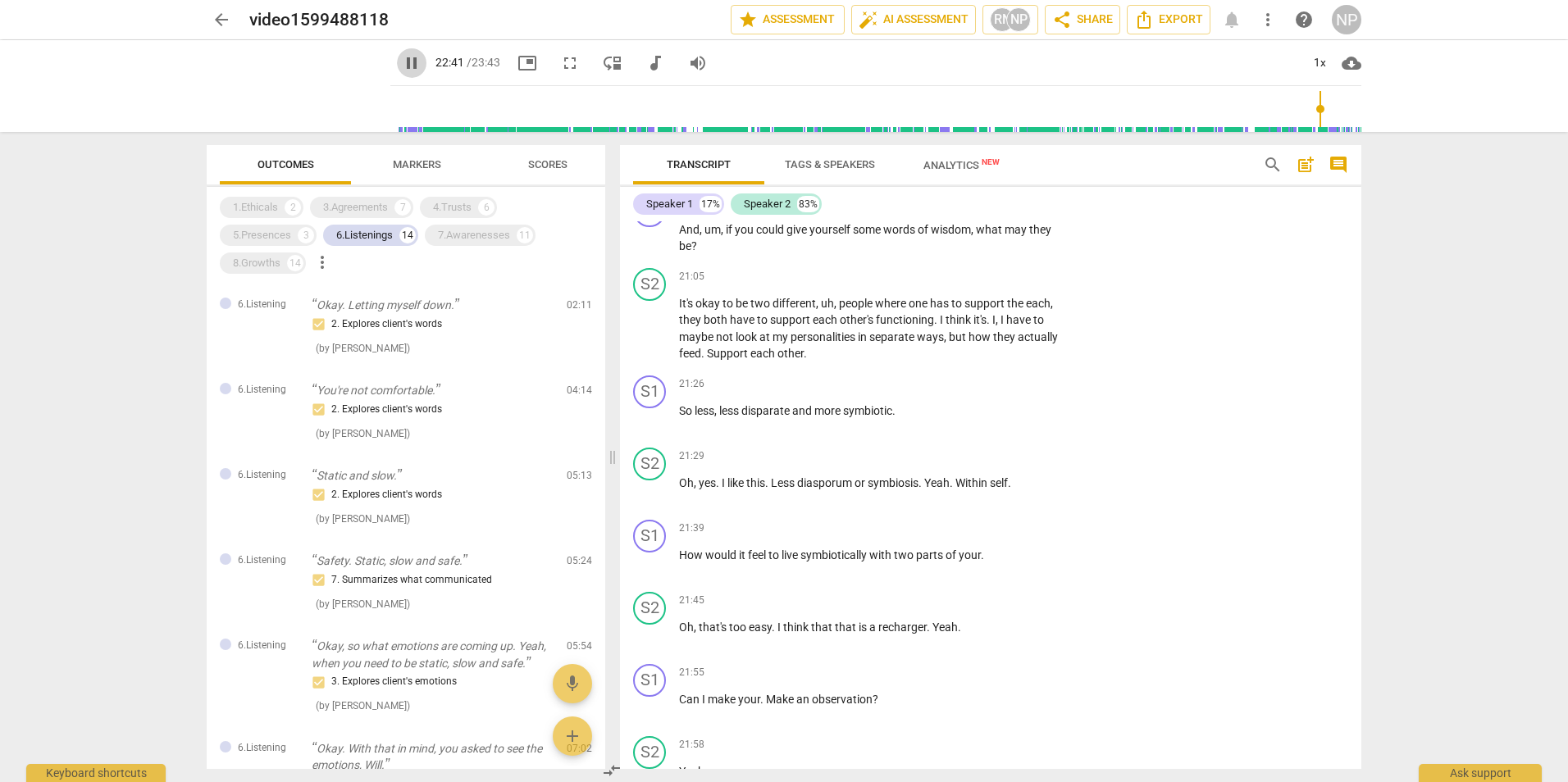 click on "pause" at bounding box center (412, 63) 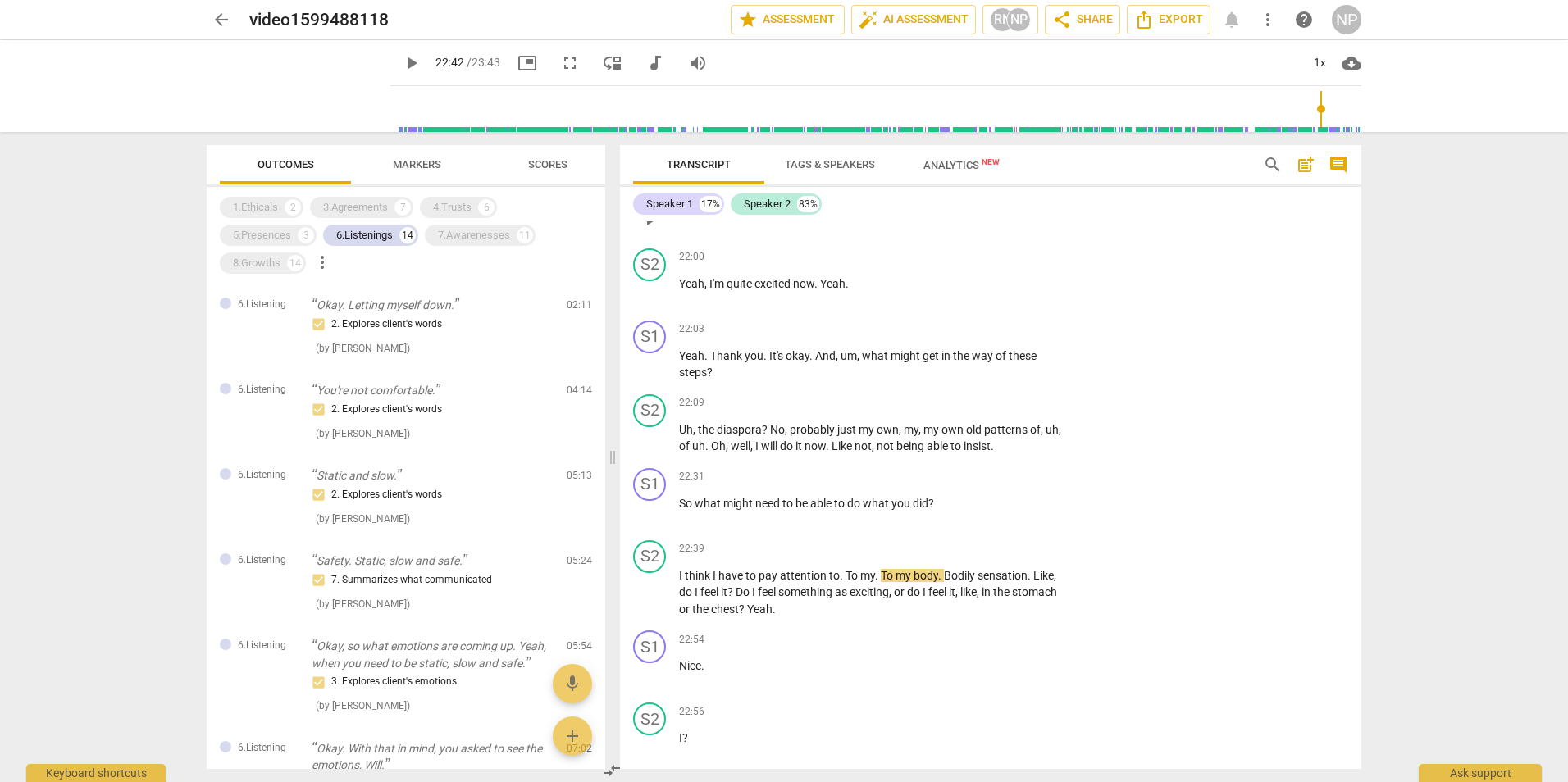 scroll, scrollTop: 10738, scrollLeft: 0, axis: vertical 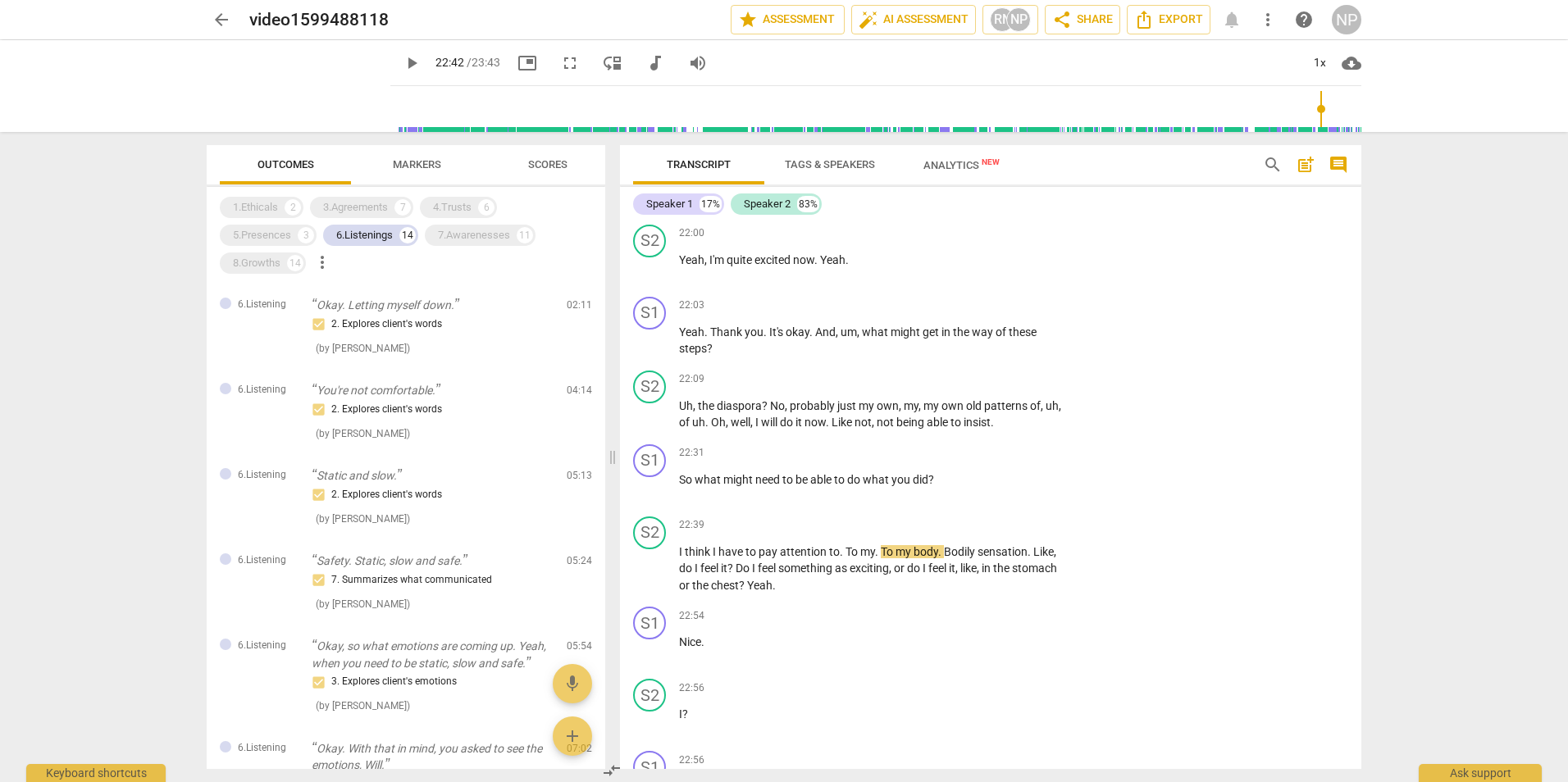 click on "play_arrow" at bounding box center [412, 63] 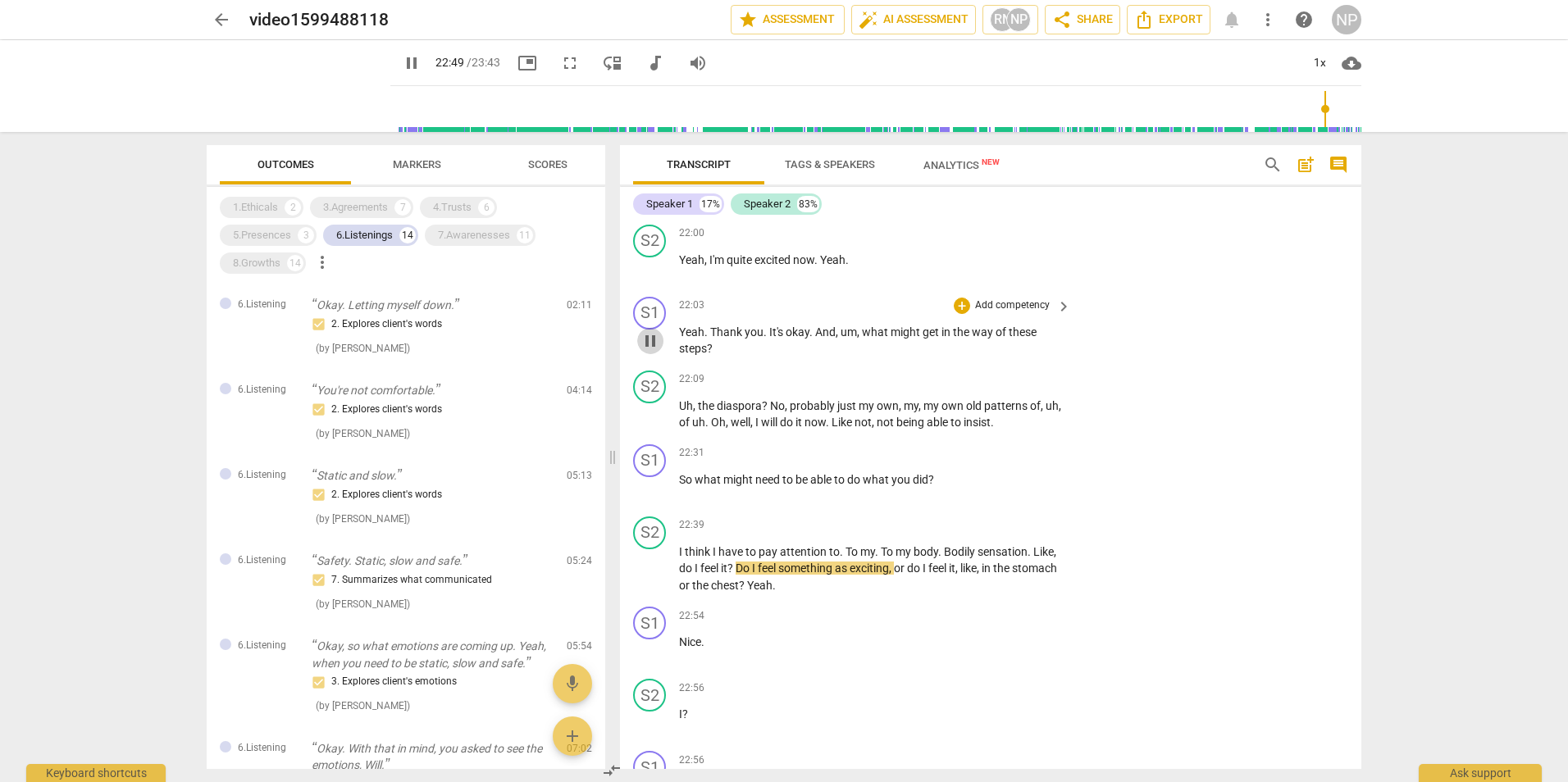 click on "pause" at bounding box center (650, 341) 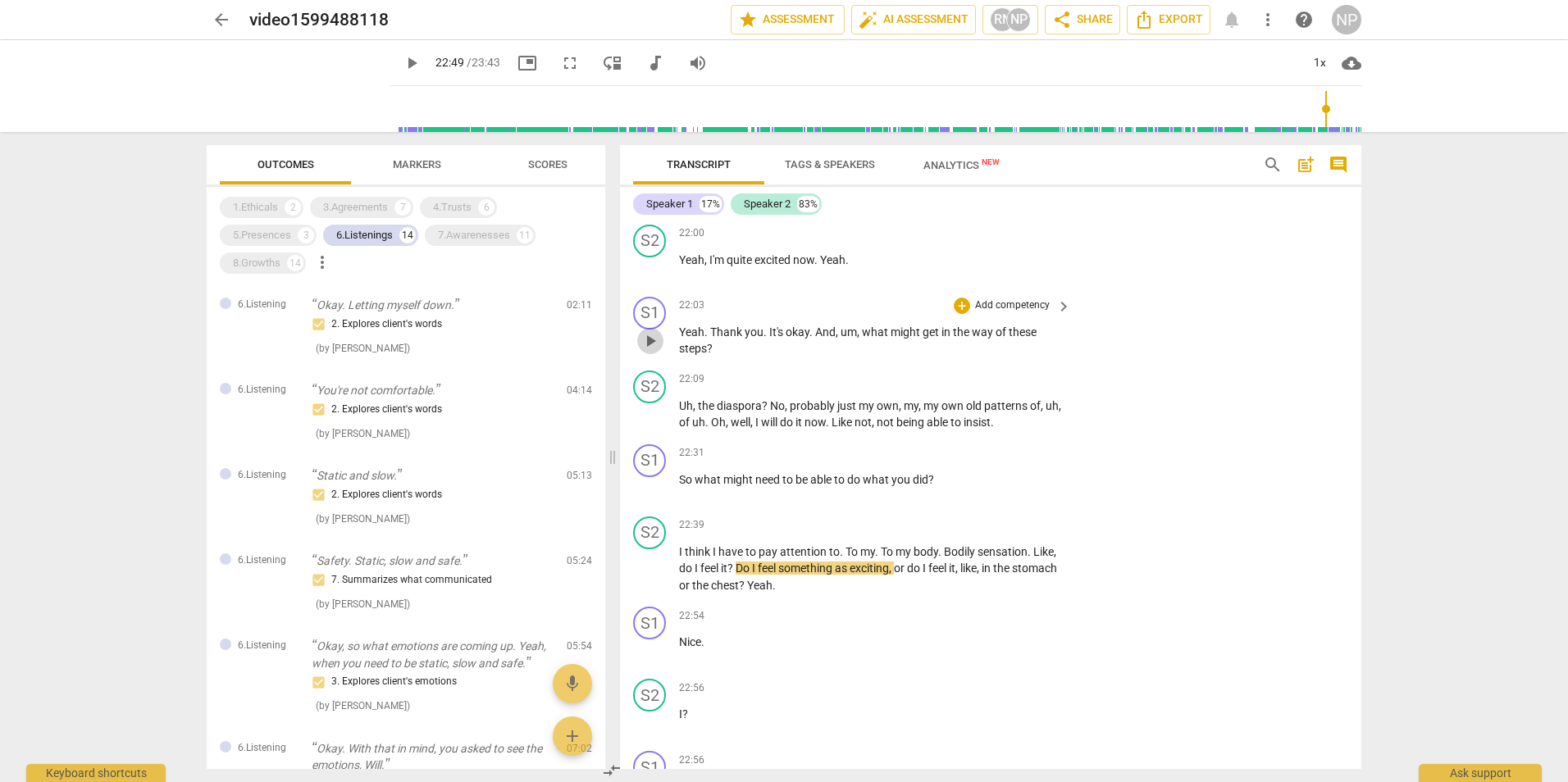 click on "play_arrow" at bounding box center (650, 341) 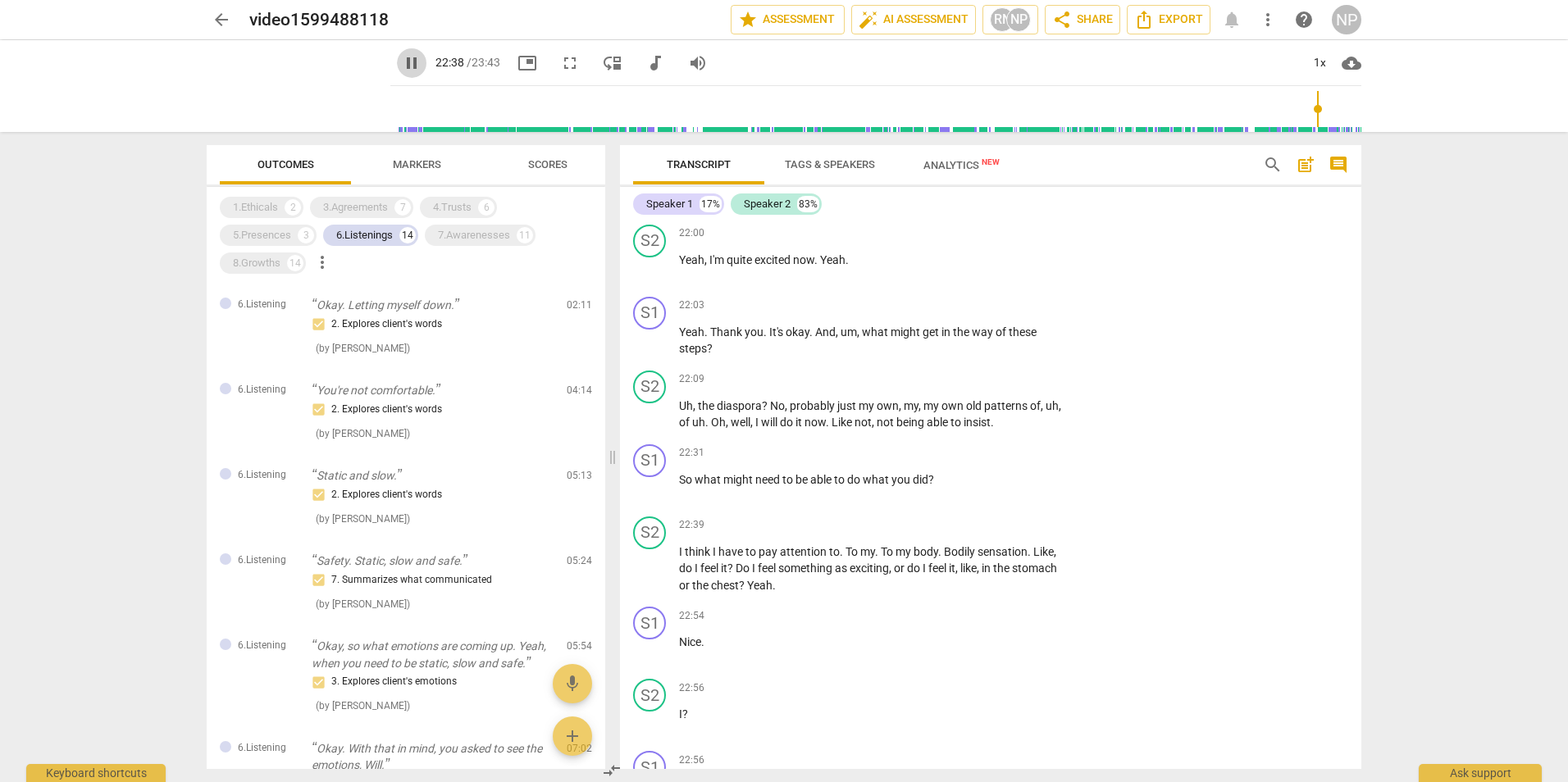 click on "pause" at bounding box center (412, 63) 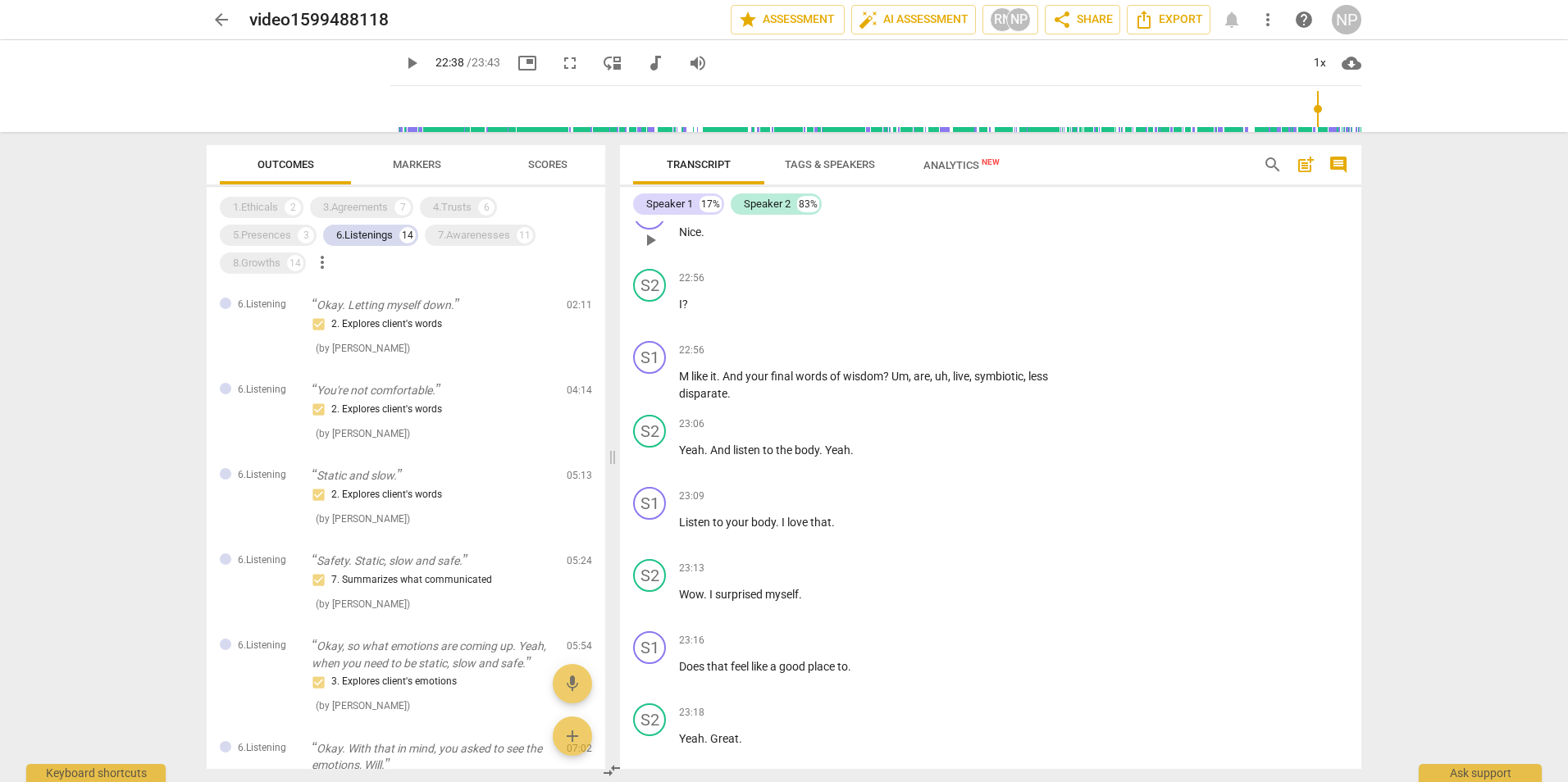 scroll, scrollTop: 11230, scrollLeft: 0, axis: vertical 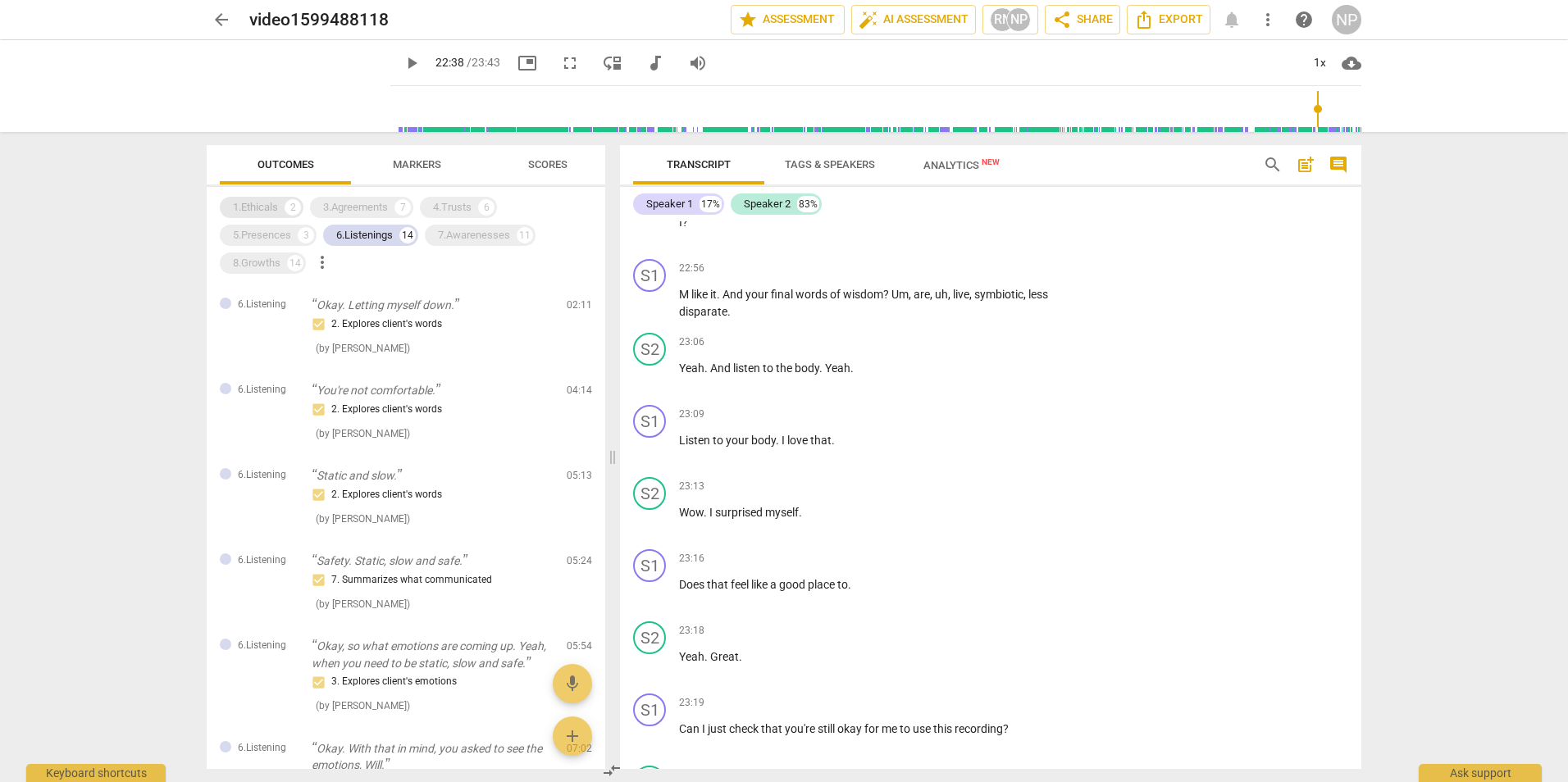 click on "1.Ethicals" at bounding box center [255, 207] 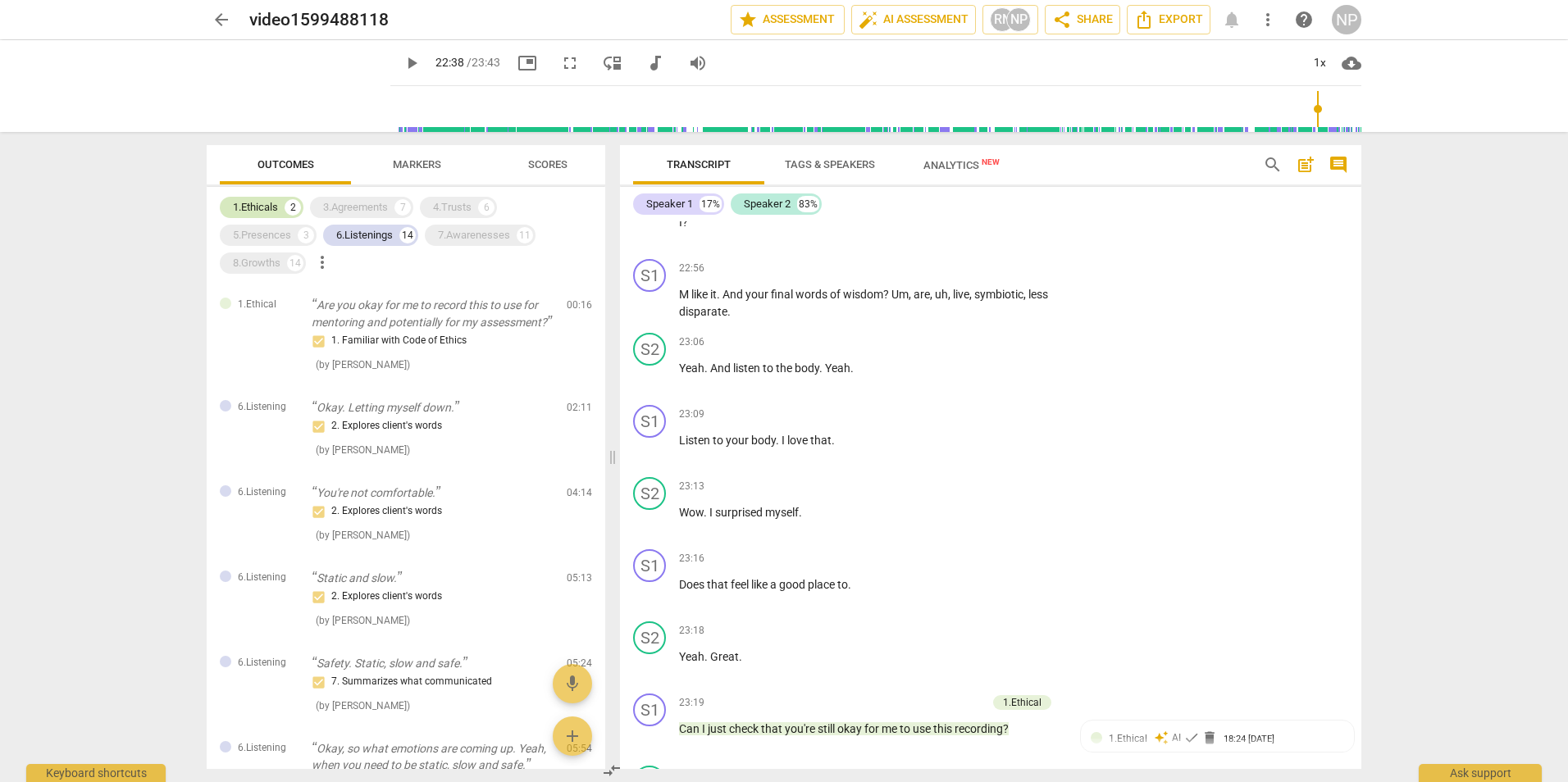 click on "1.Ethicals" at bounding box center [255, 207] 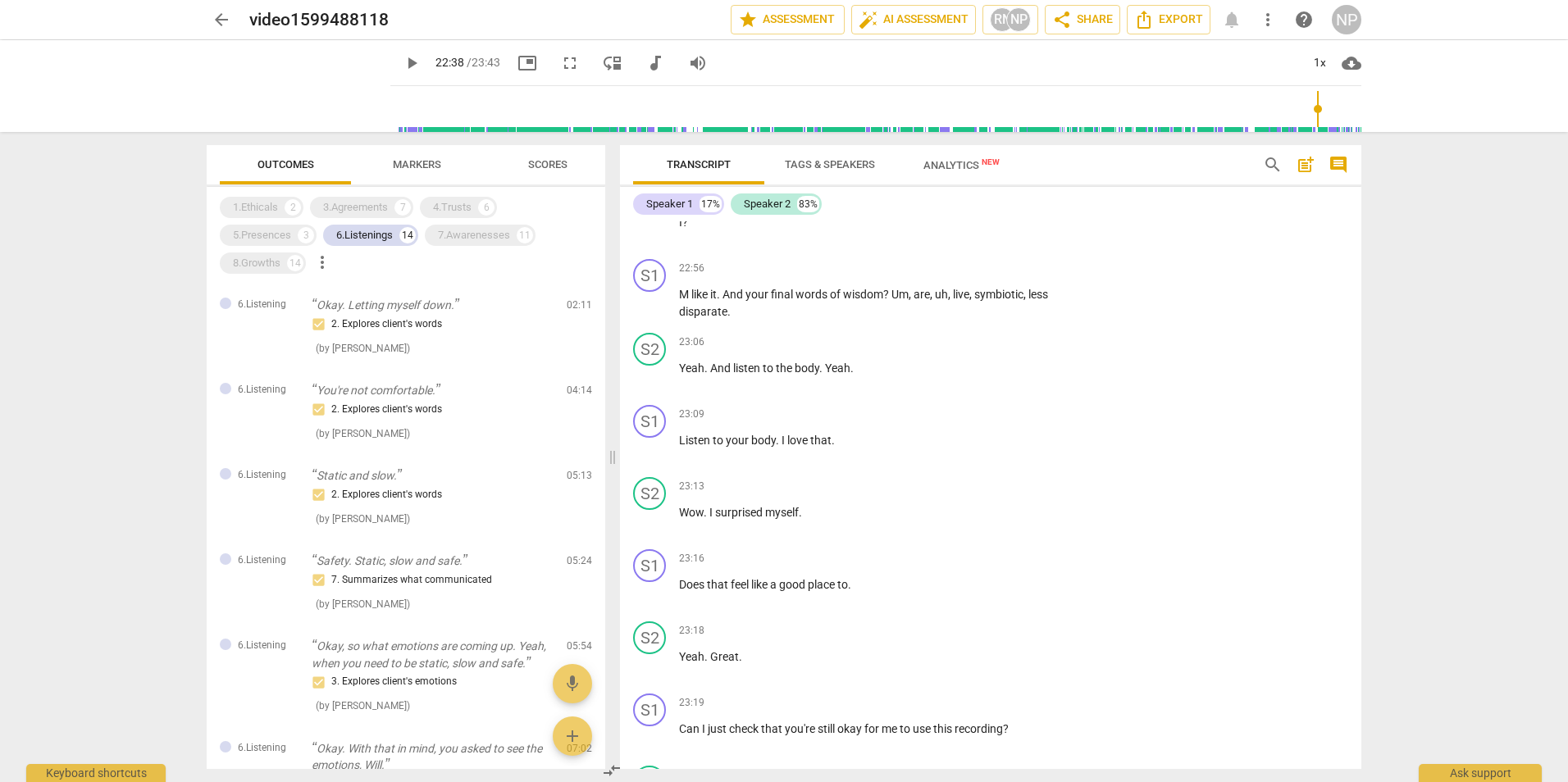 click on "Markers" at bounding box center (417, 164) 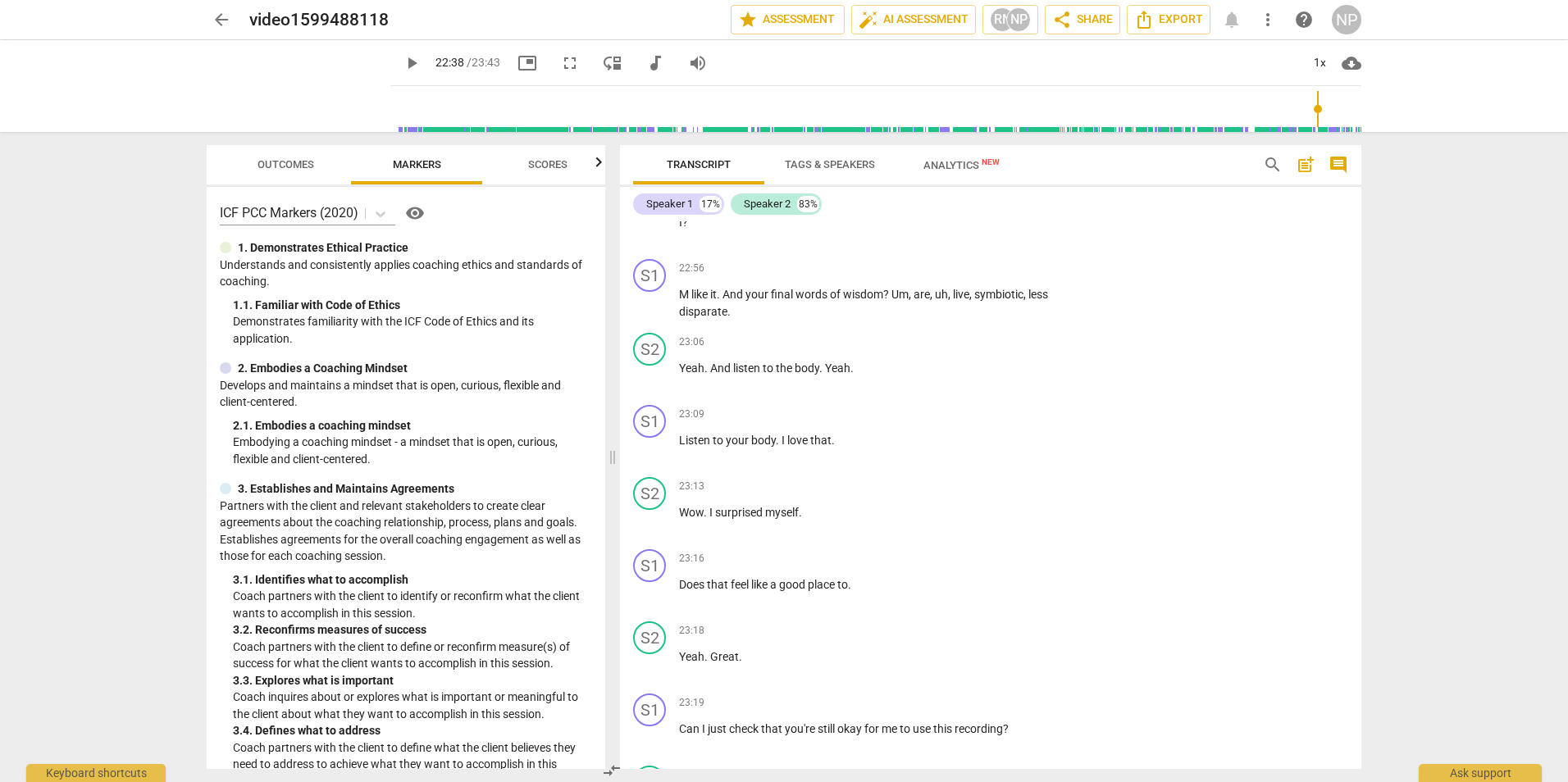 type on "1358" 